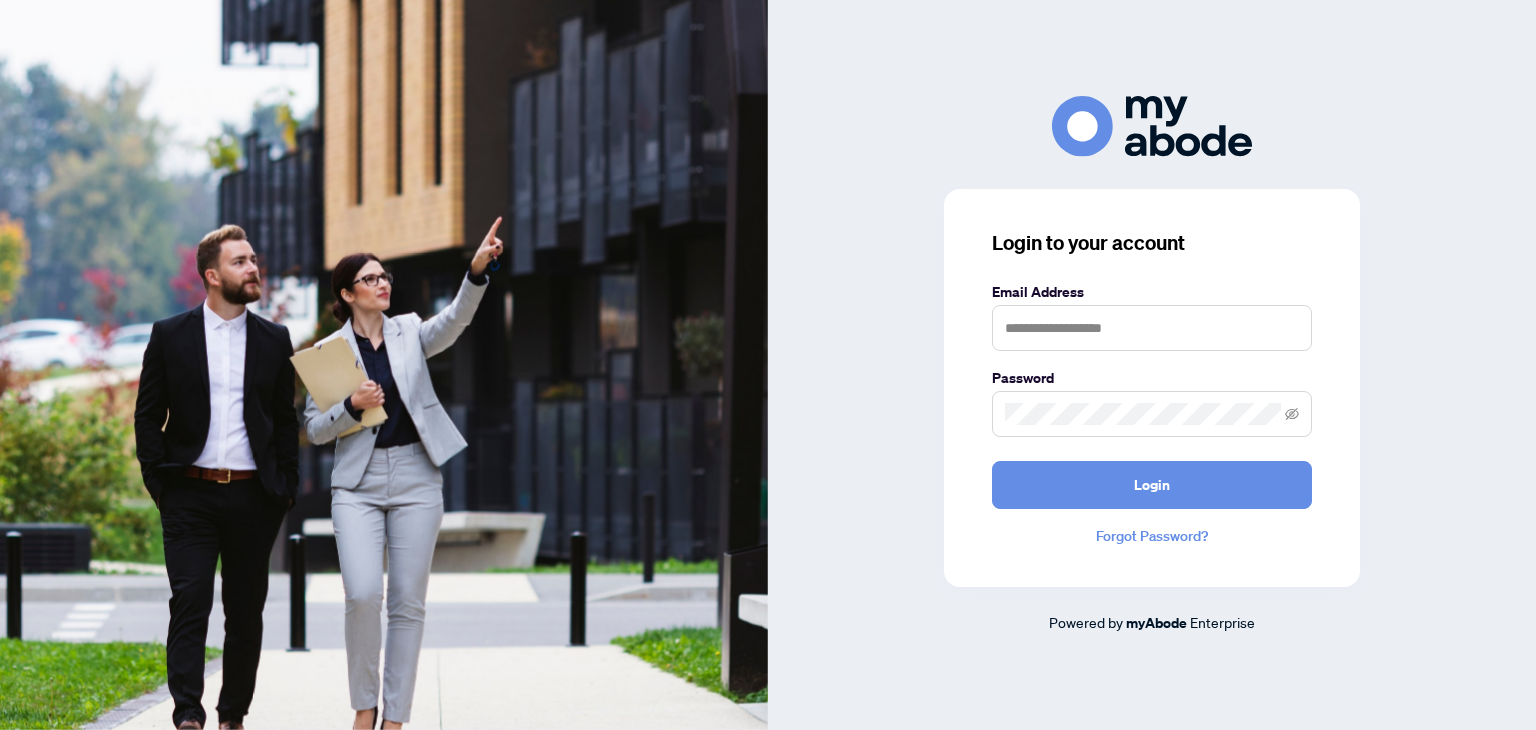 scroll, scrollTop: 0, scrollLeft: 0, axis: both 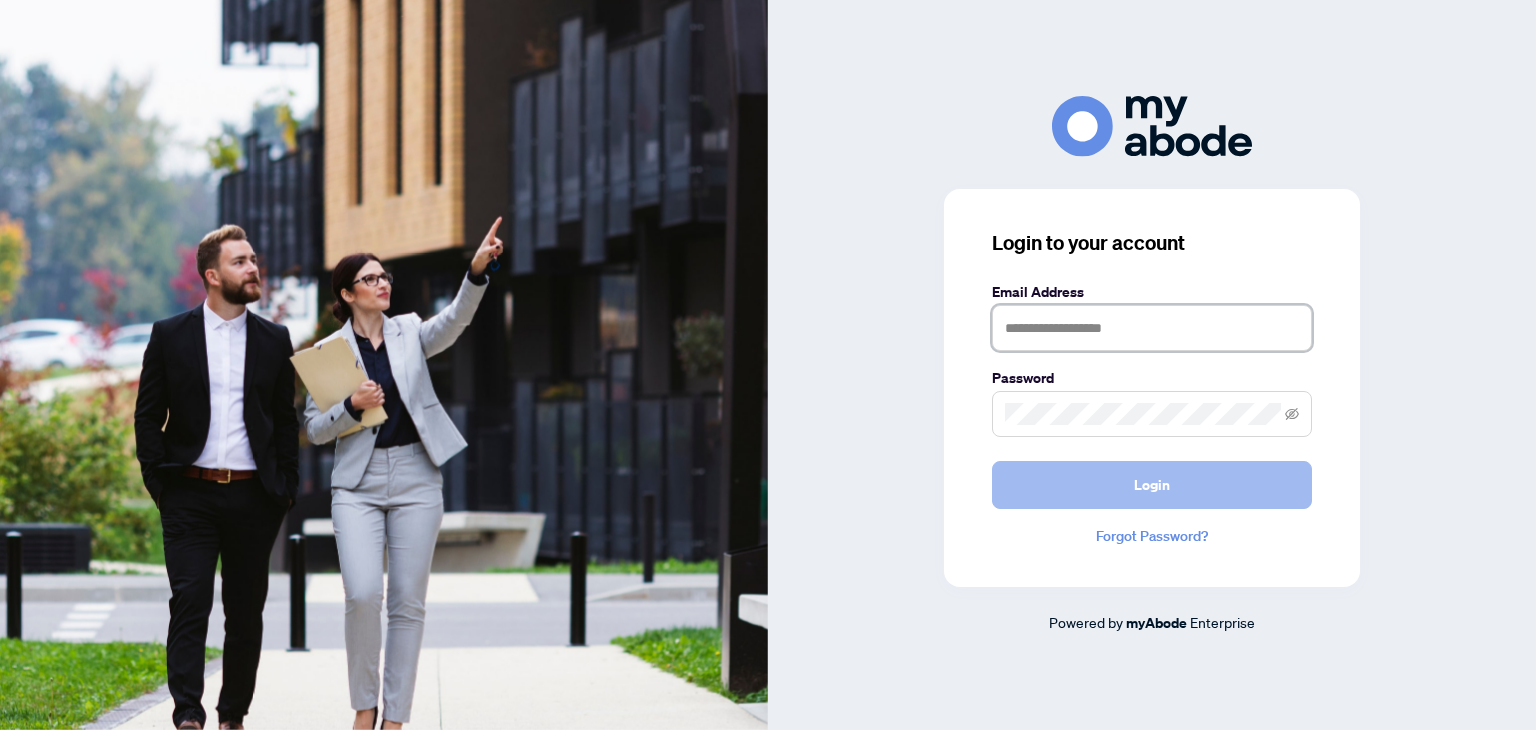 type on "**********" 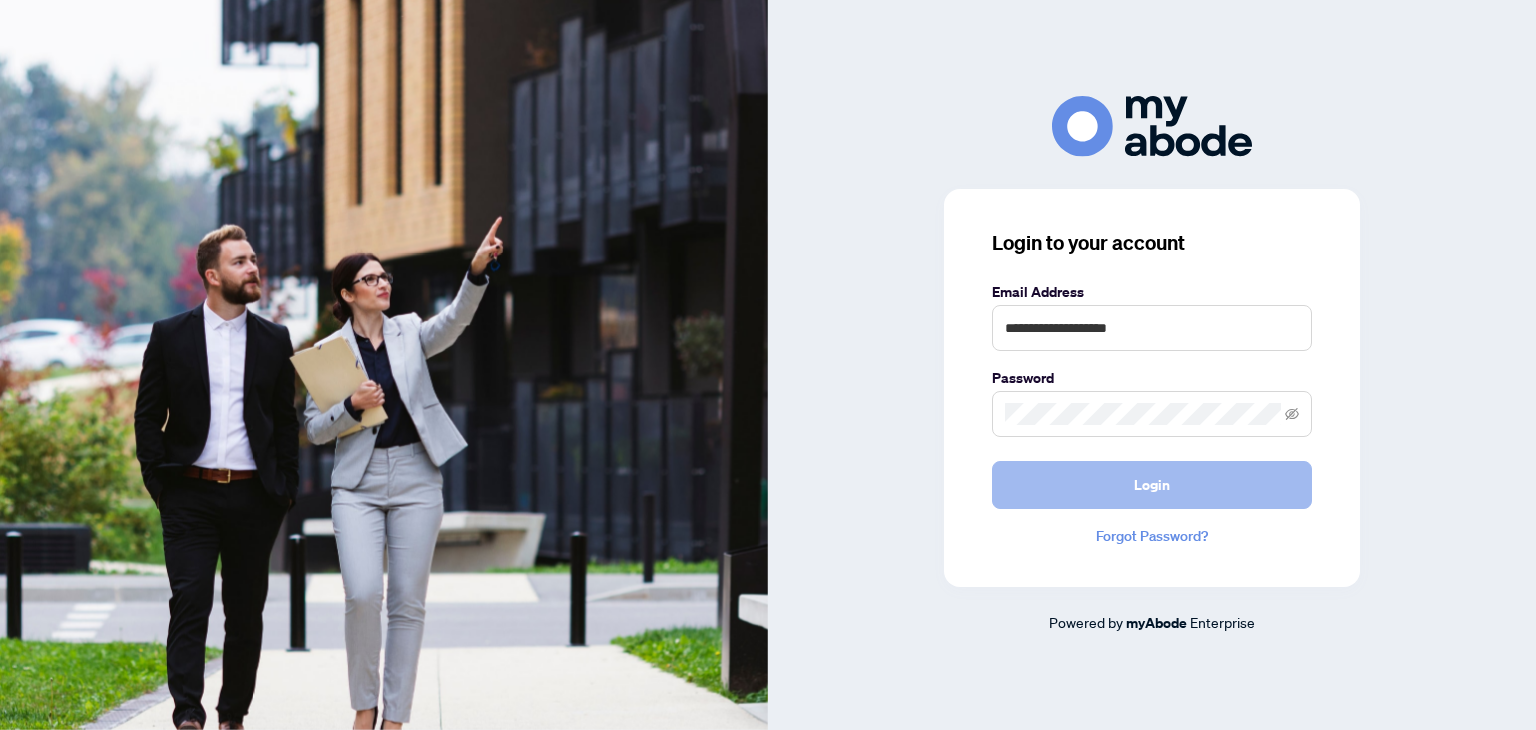 click on "Login" at bounding box center (1152, 485) 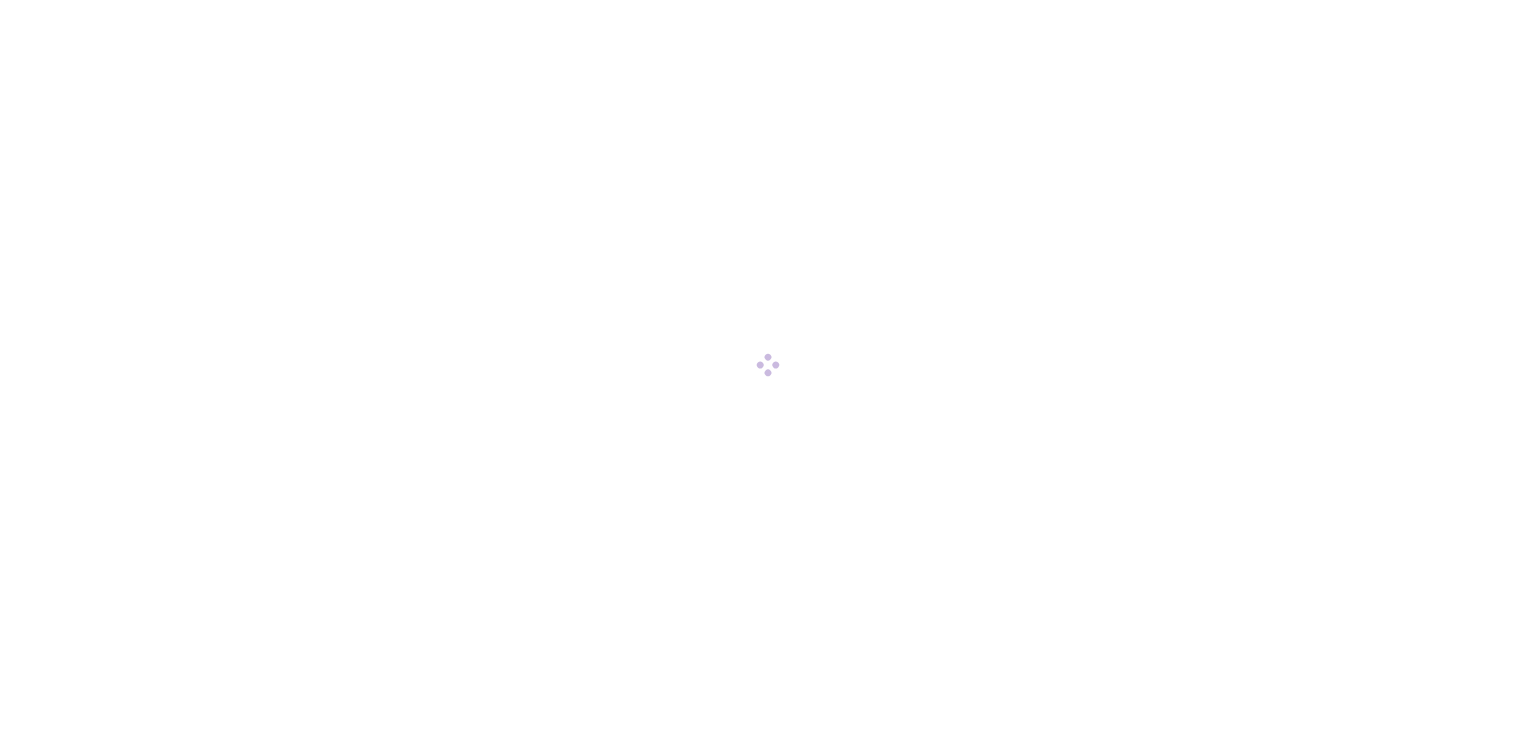 scroll, scrollTop: 0, scrollLeft: 0, axis: both 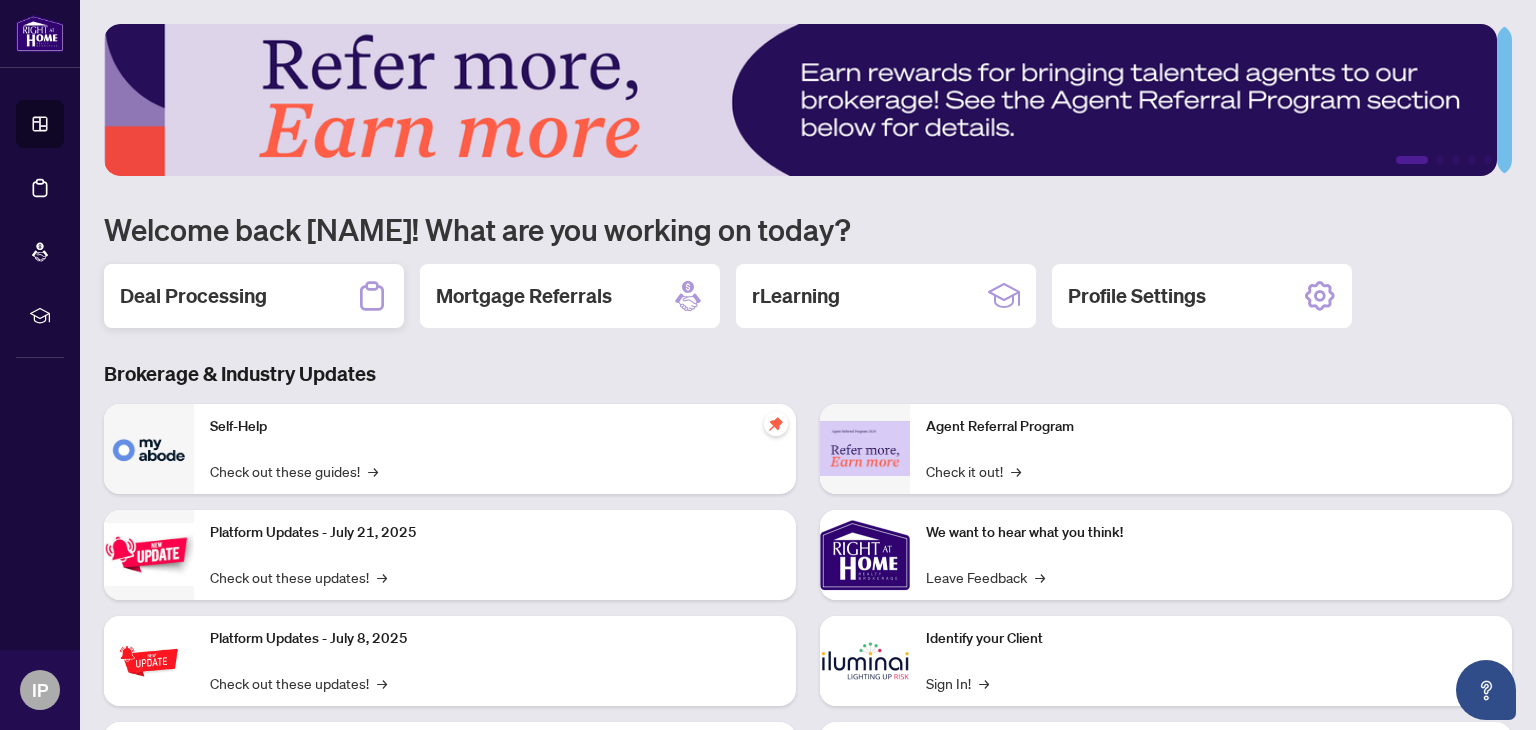 click on "Deal Processing" at bounding box center (193, 296) 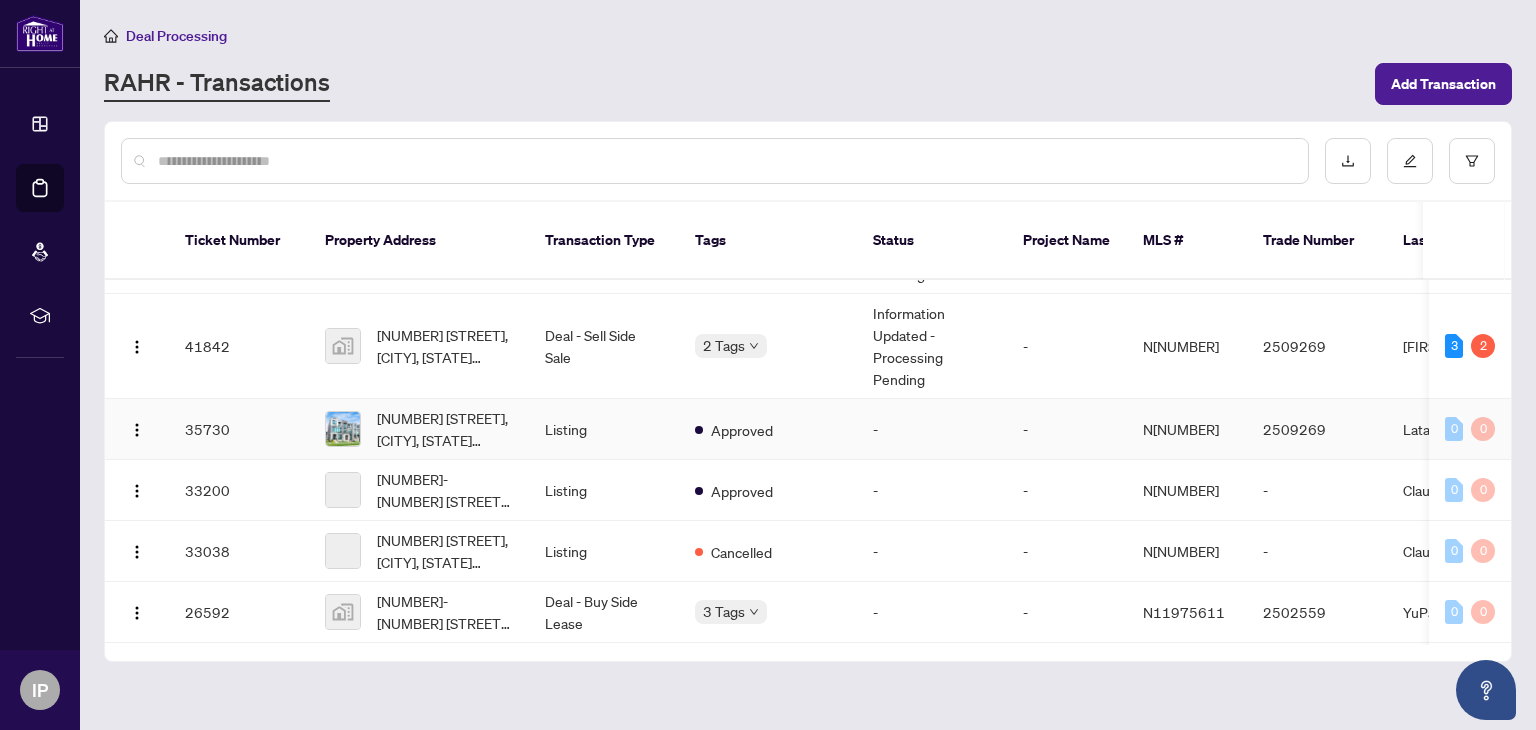 scroll, scrollTop: 200, scrollLeft: 0, axis: vertical 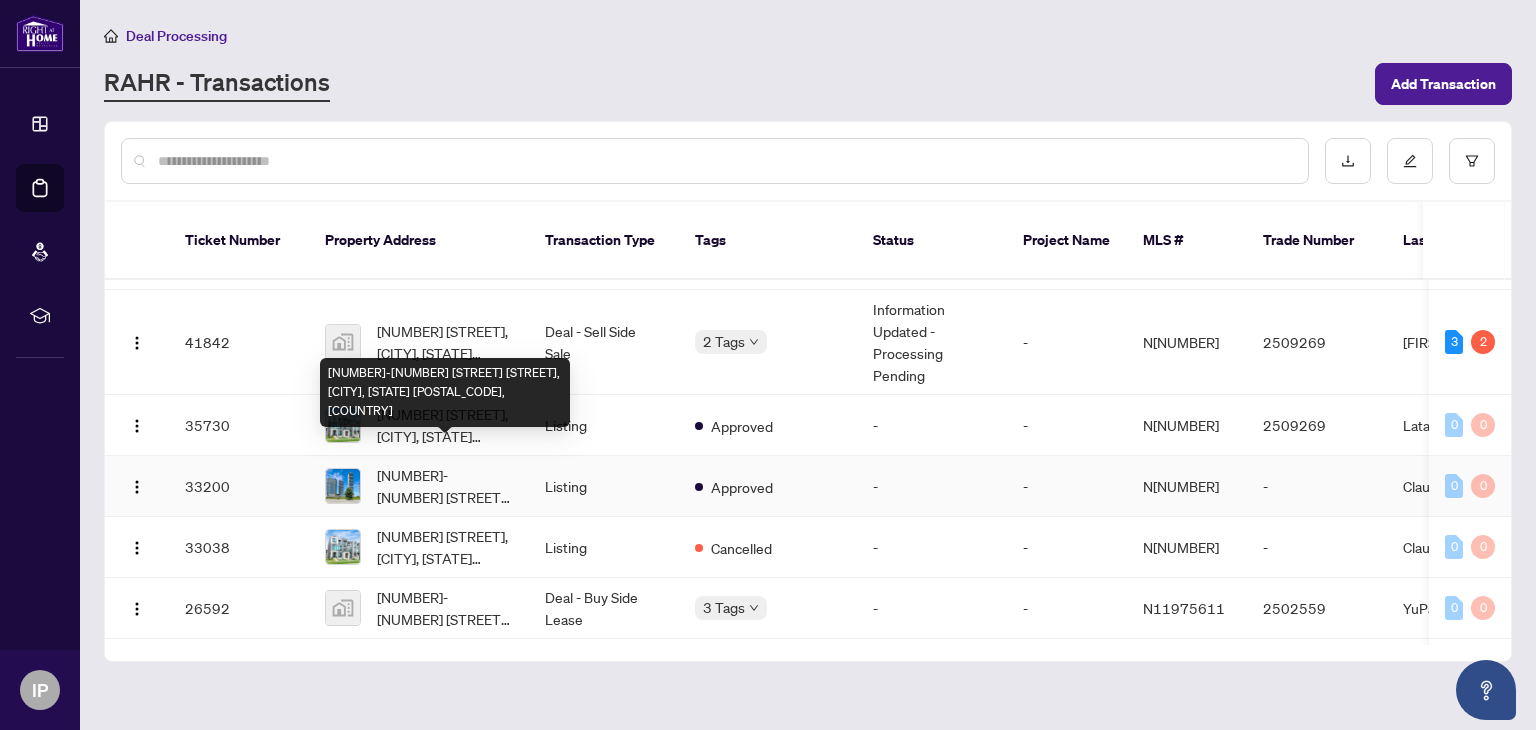 click on "[NUMBER]-[NUMBER] [STREET] [STREET], [CITY], [STATE] [POSTAL_CODE], [COUNTRY]" at bounding box center [445, 486] 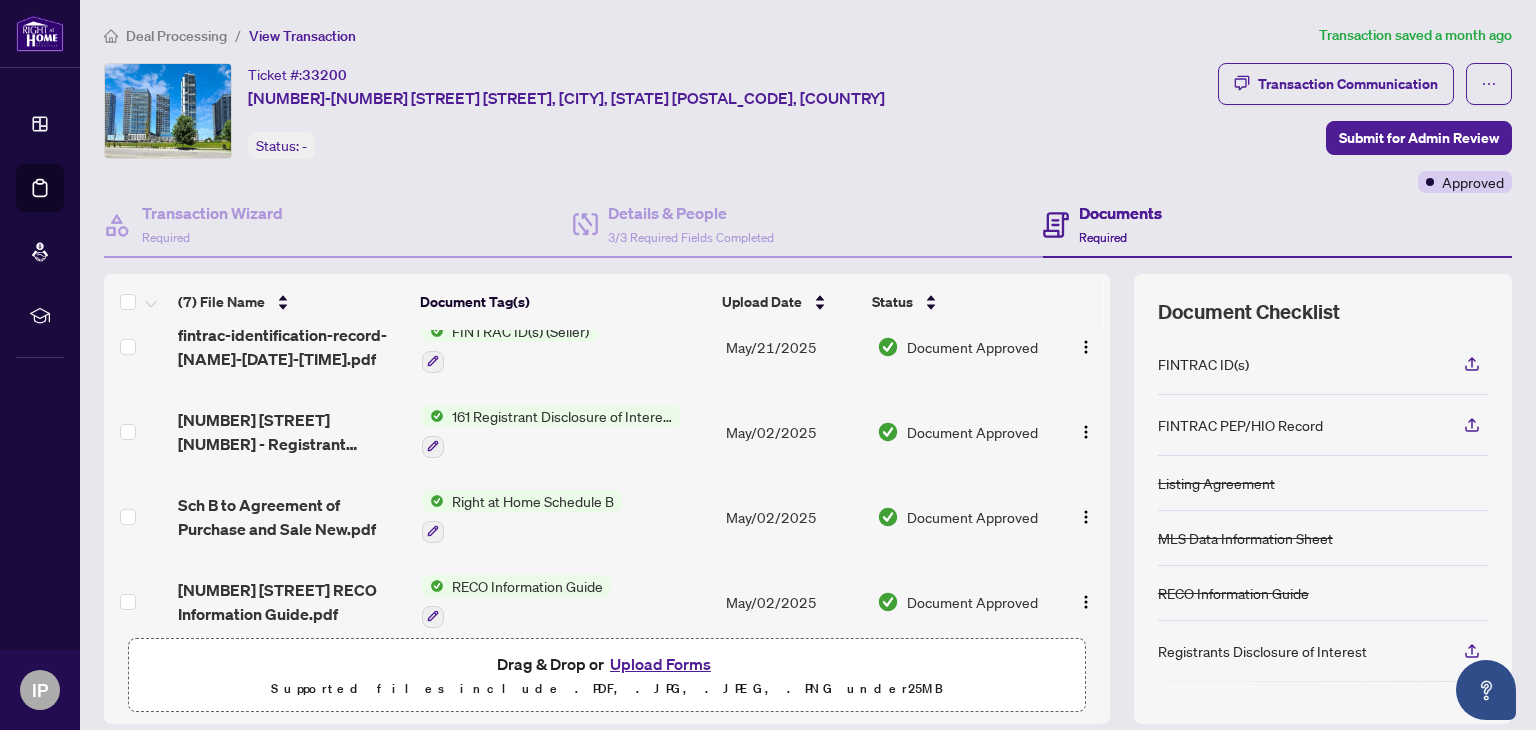 scroll, scrollTop: 0, scrollLeft: 0, axis: both 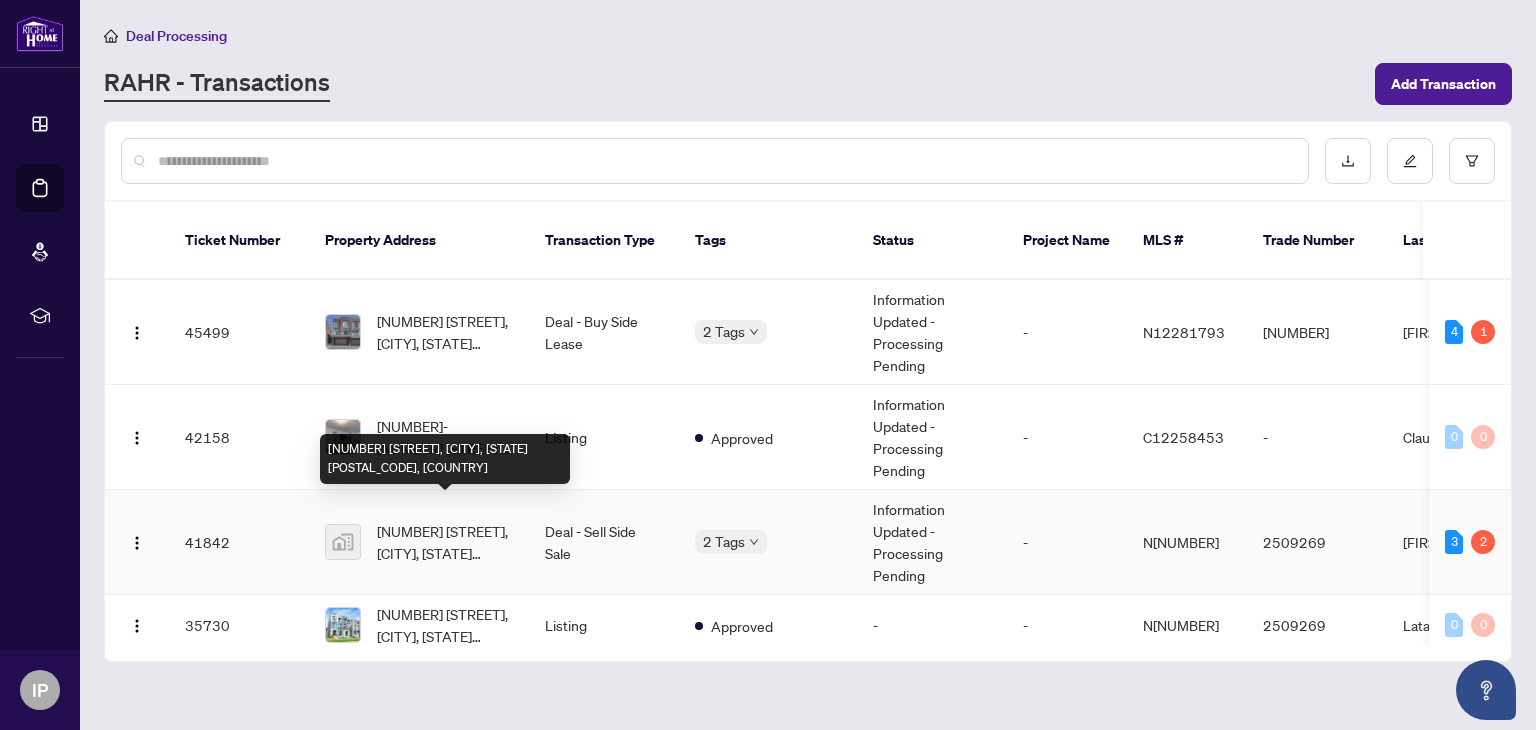 click on "[NUMBER] [STREET], [CITY], [STATE] [POSTAL_CODE], [COUNTRY]" at bounding box center (445, 542) 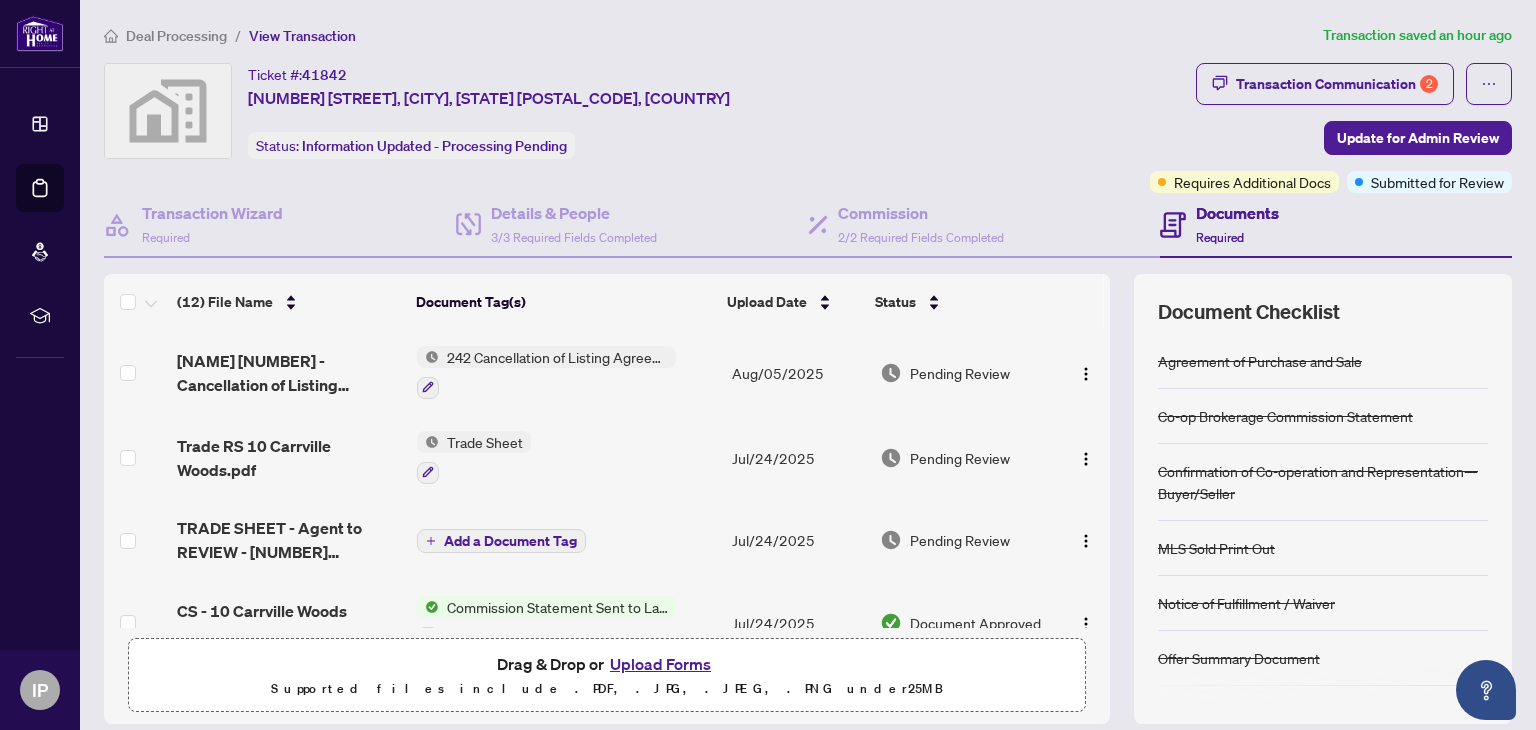 click on "242 Cancellation of Listing Agreement - Authority to Offer for Sale" at bounding box center (557, 357) 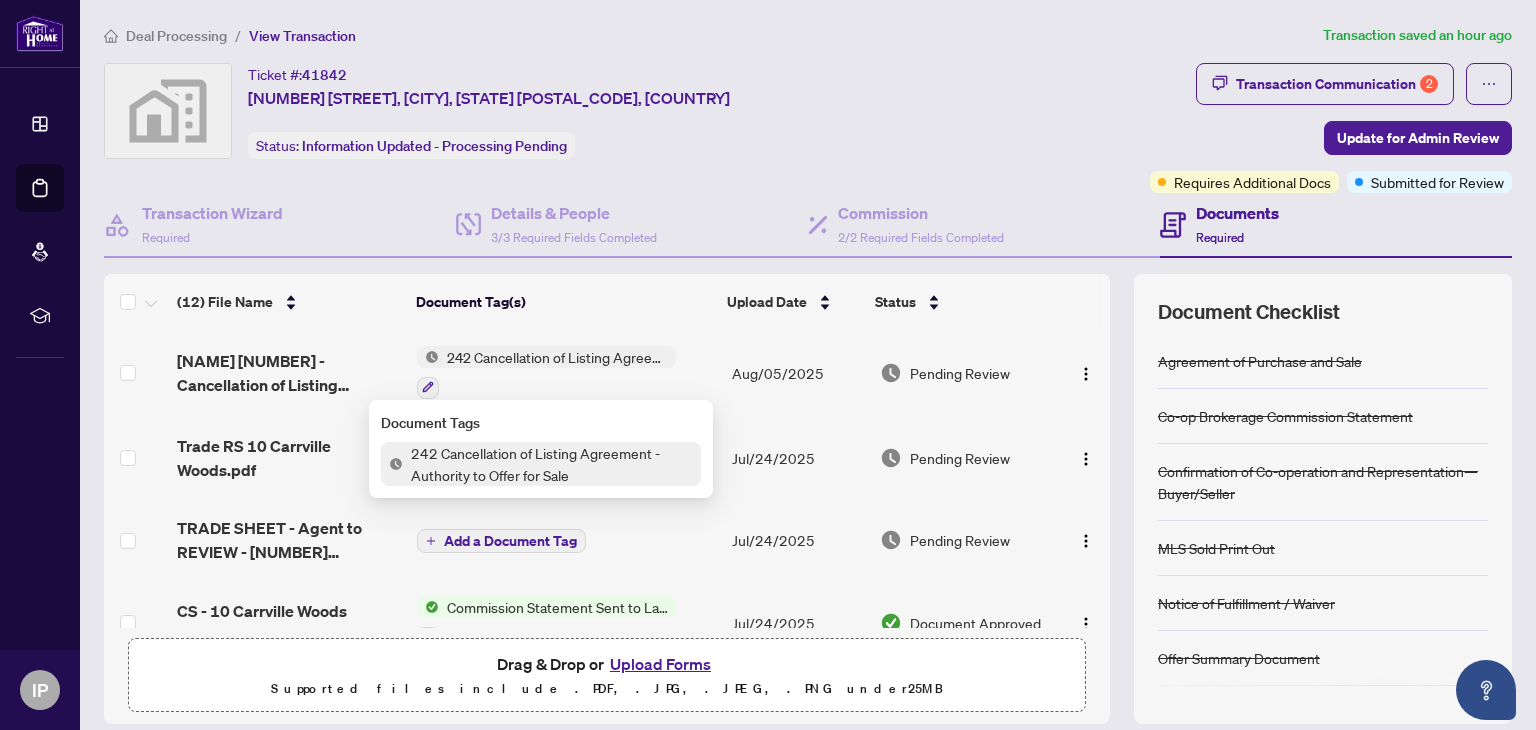 click on "242 Cancellation of Listing Agreement - Authority to Offer for Sale" at bounding box center [557, 357] 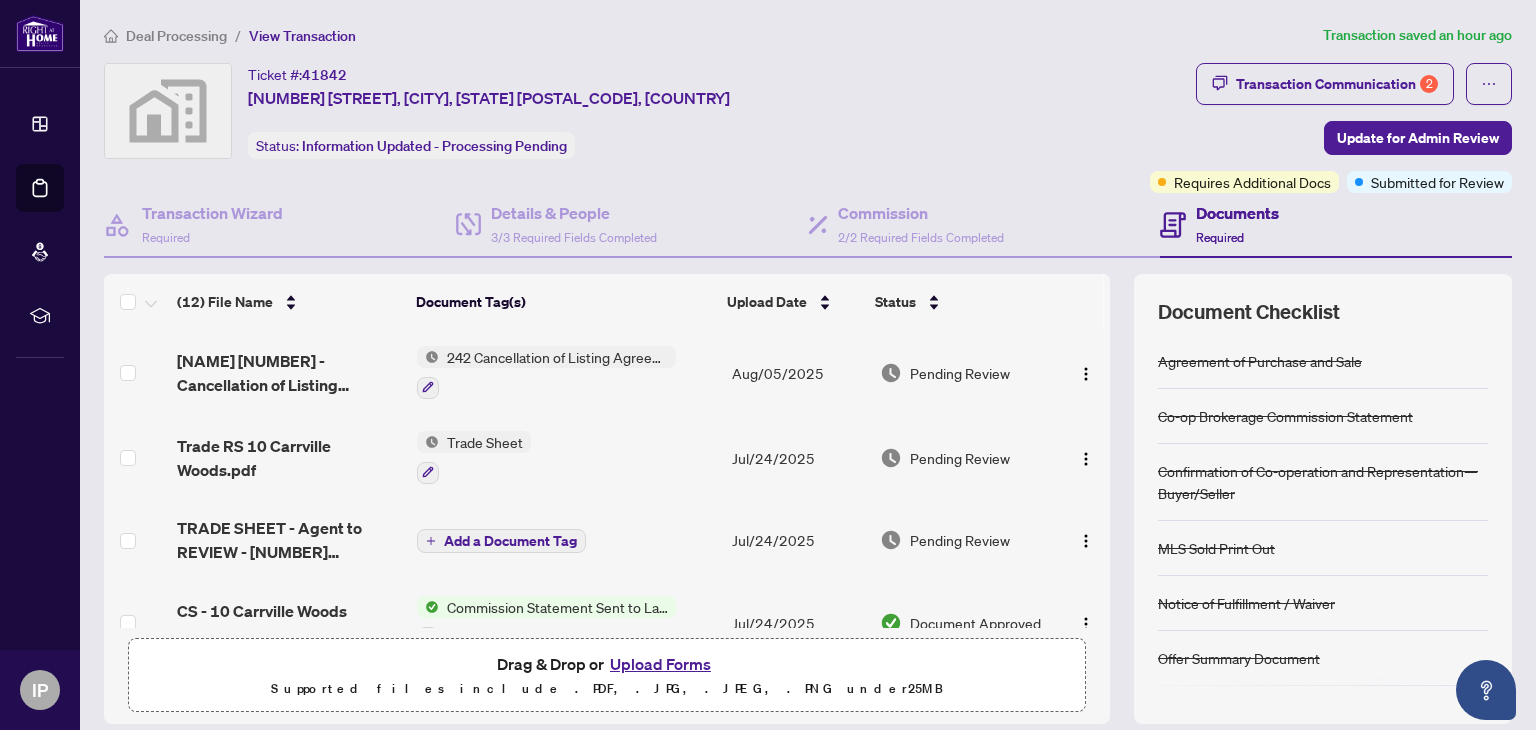 click on "242 Cancellation of Listing Agreement - Authority to Offer for Sale" at bounding box center (557, 357) 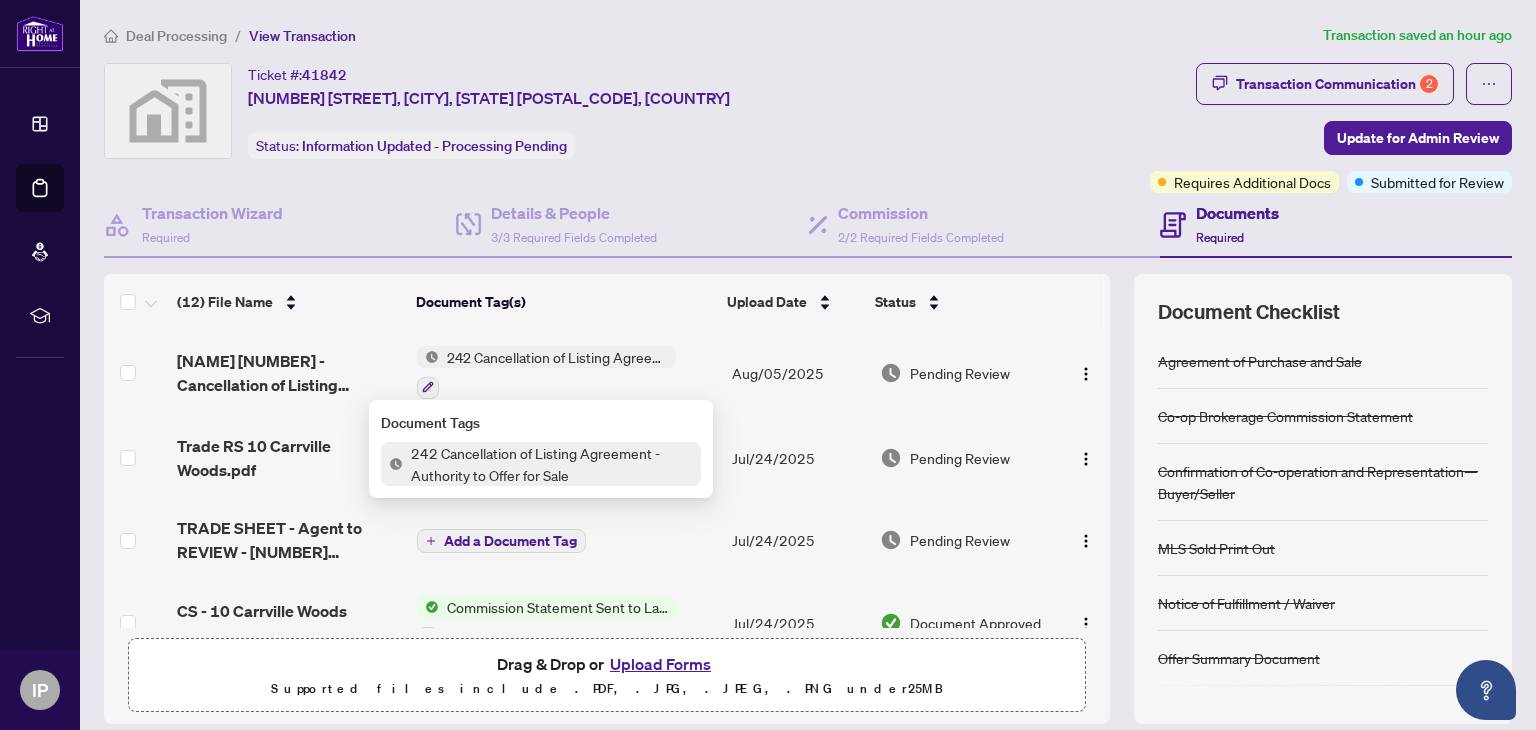 click on "242 Cancellation of Listing Agreement - Authority to Offer for Sale" at bounding box center [557, 357] 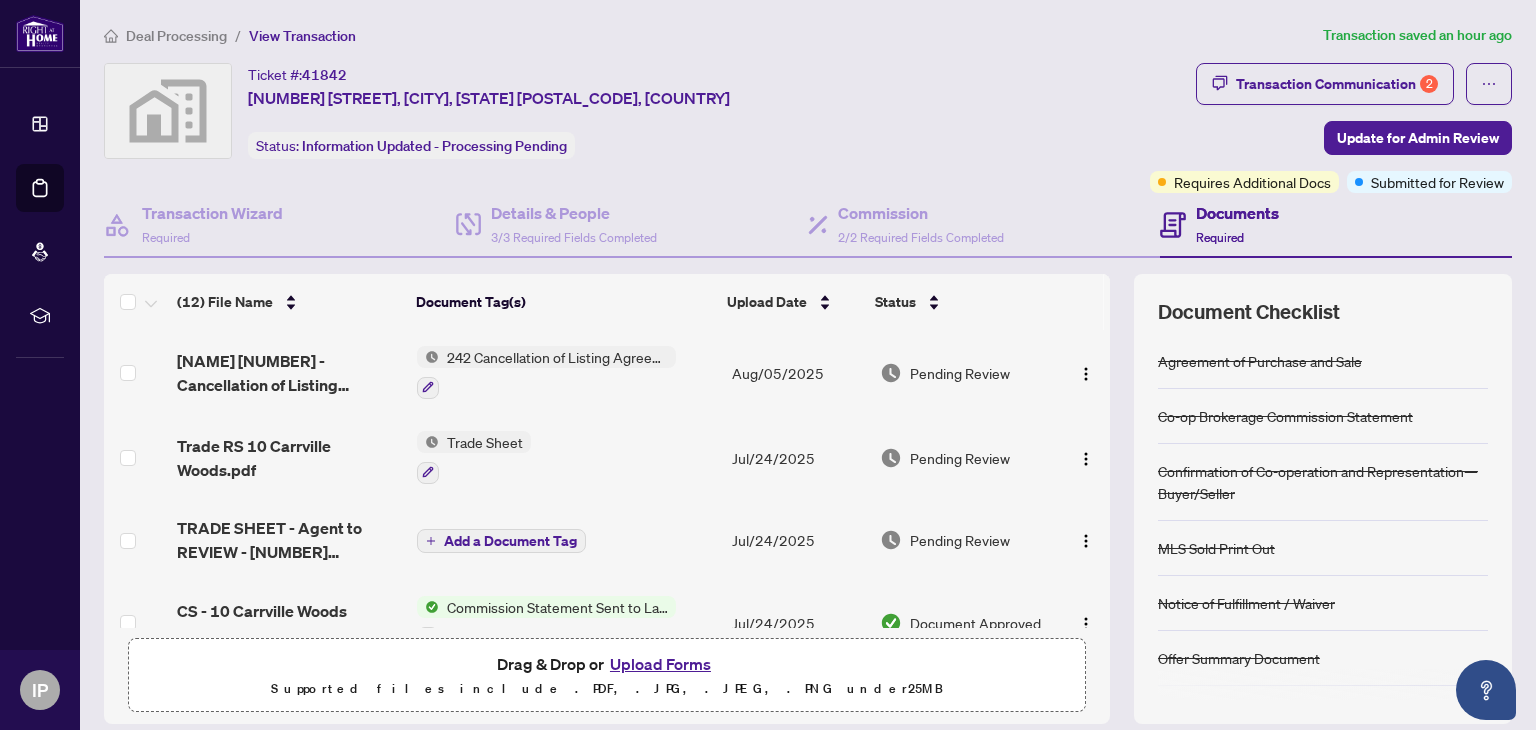 click on "242 Cancellation of Listing Agreement - Authority to Offer for Sale" at bounding box center [557, 357] 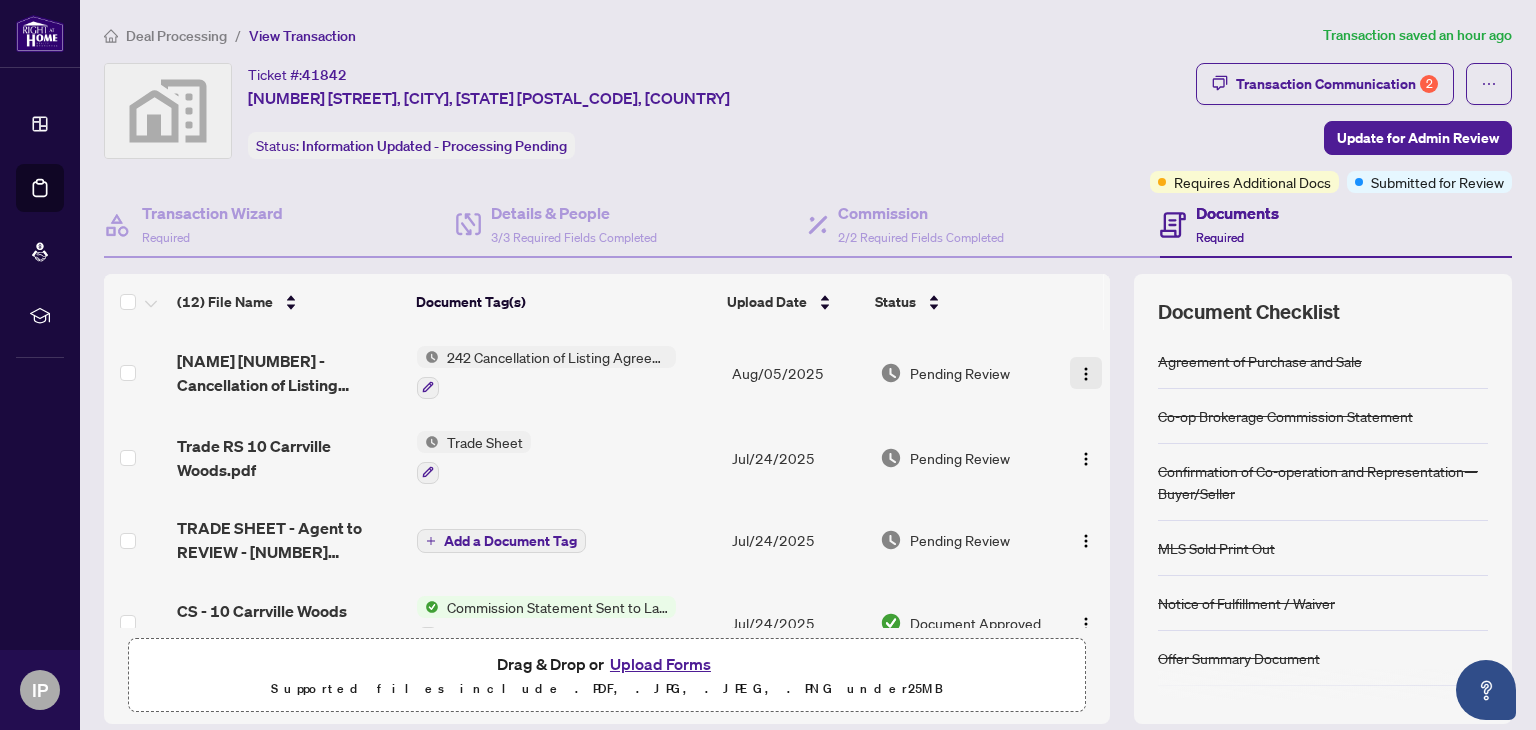 click at bounding box center [1086, 374] 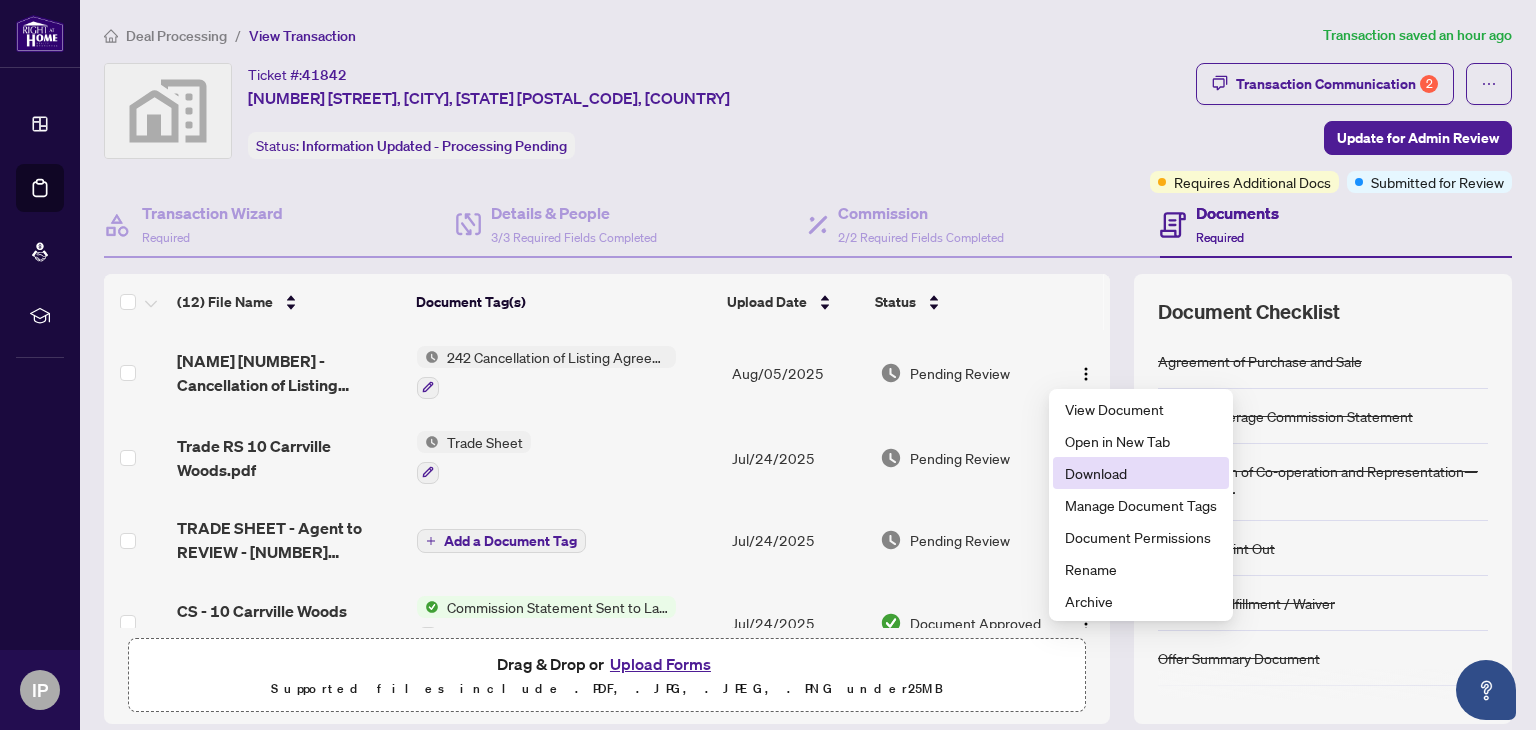 click on "Download" at bounding box center (1141, 473) 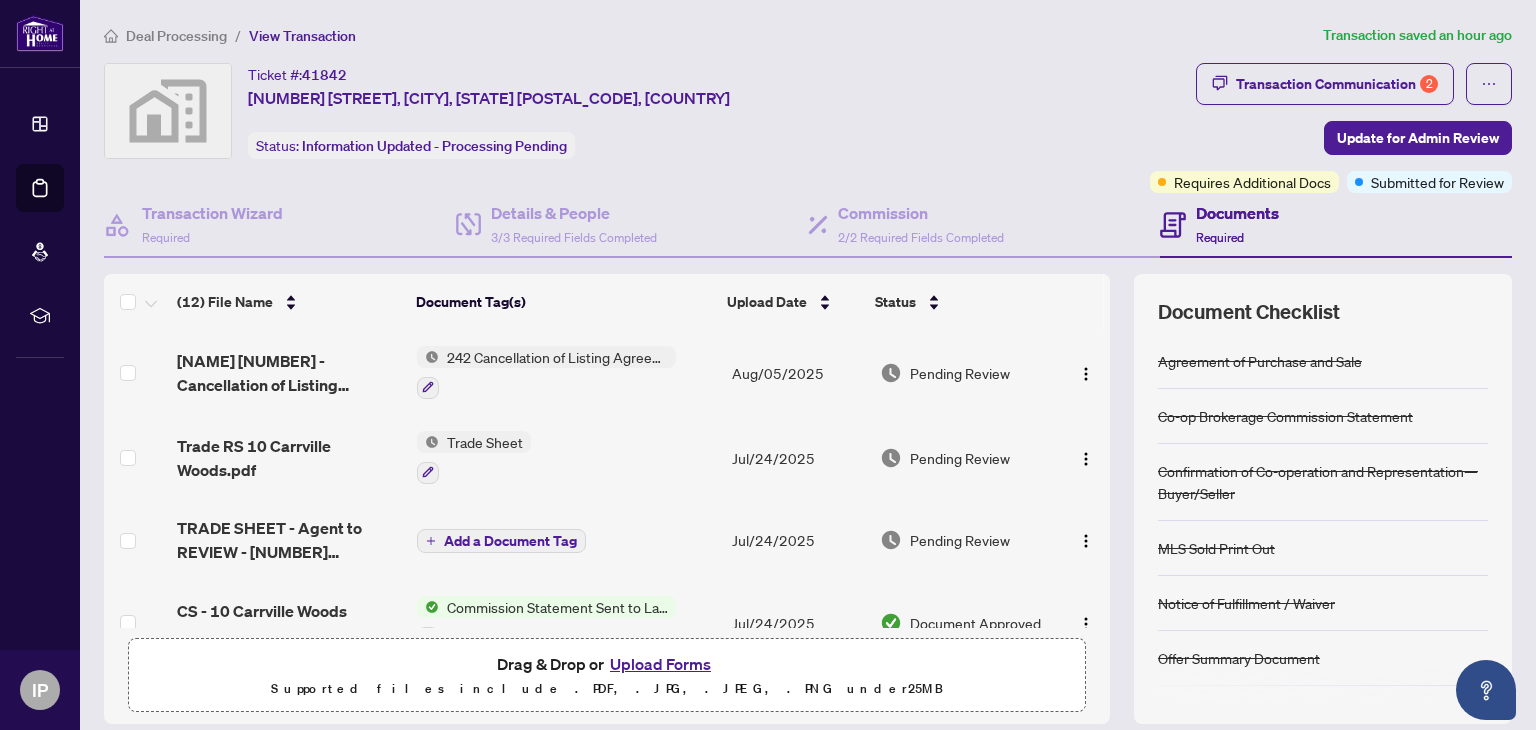 drag, startPoint x: 1065, startPoint y: 364, endPoint x: 1027, endPoint y: 397, distance: 50.32892 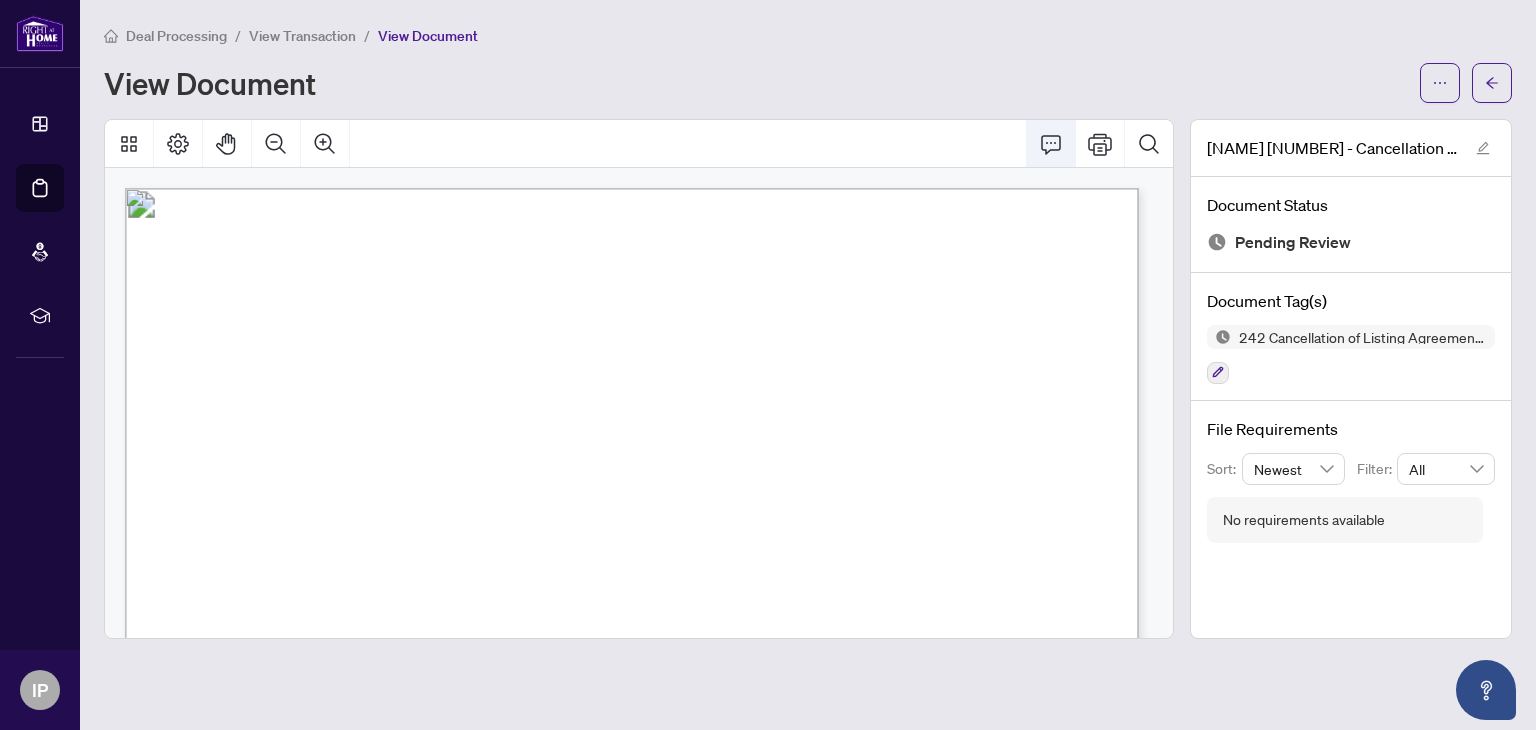 click 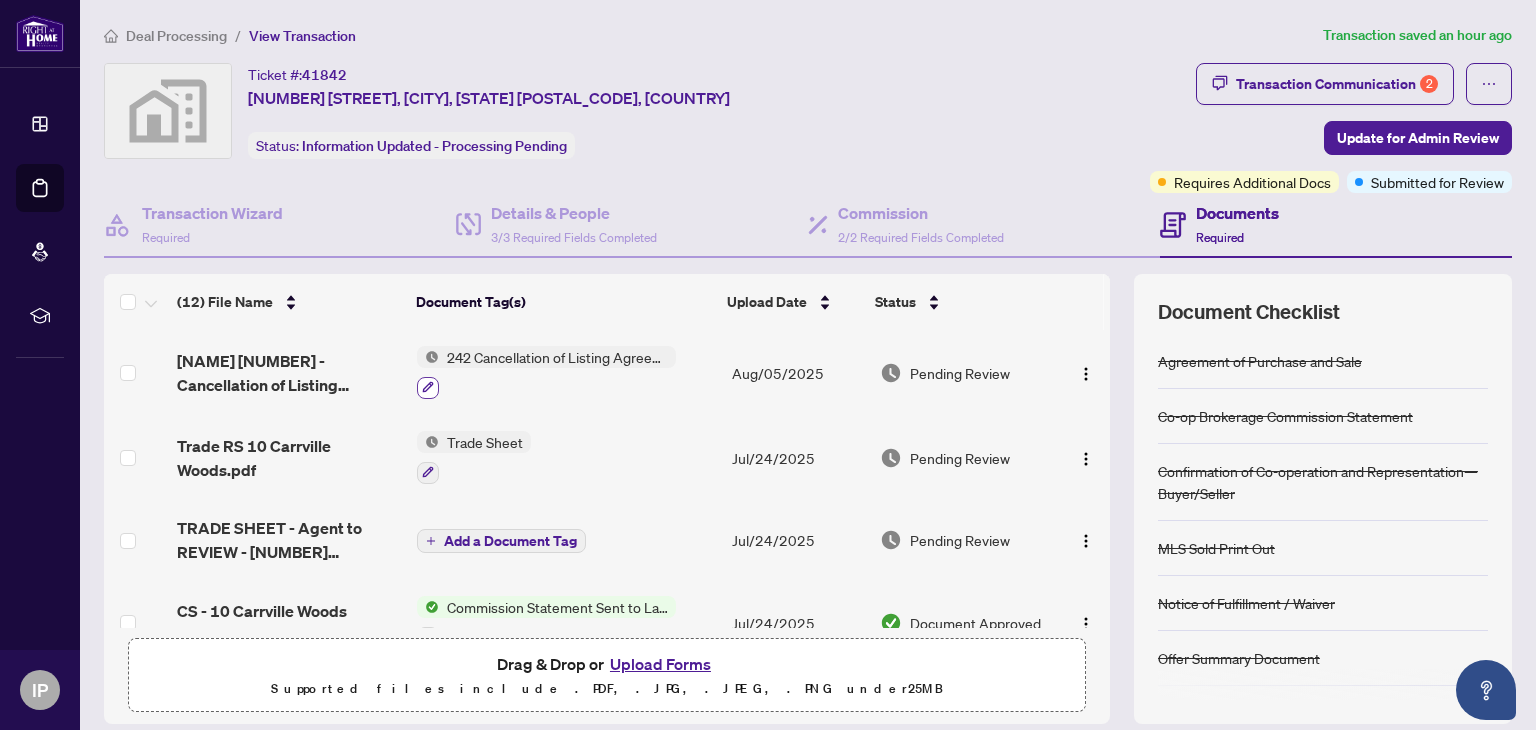 click 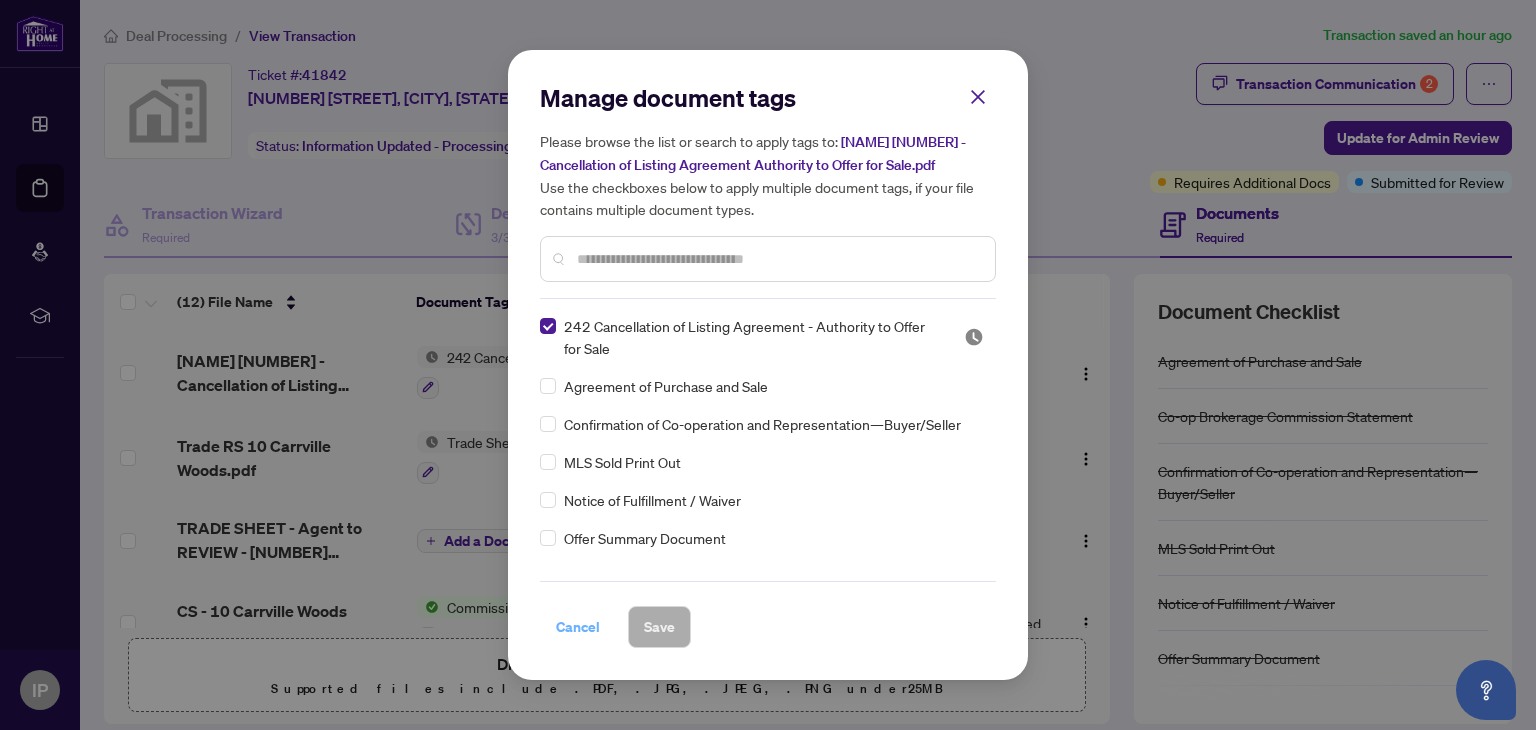 click on "Cancel" at bounding box center (578, 627) 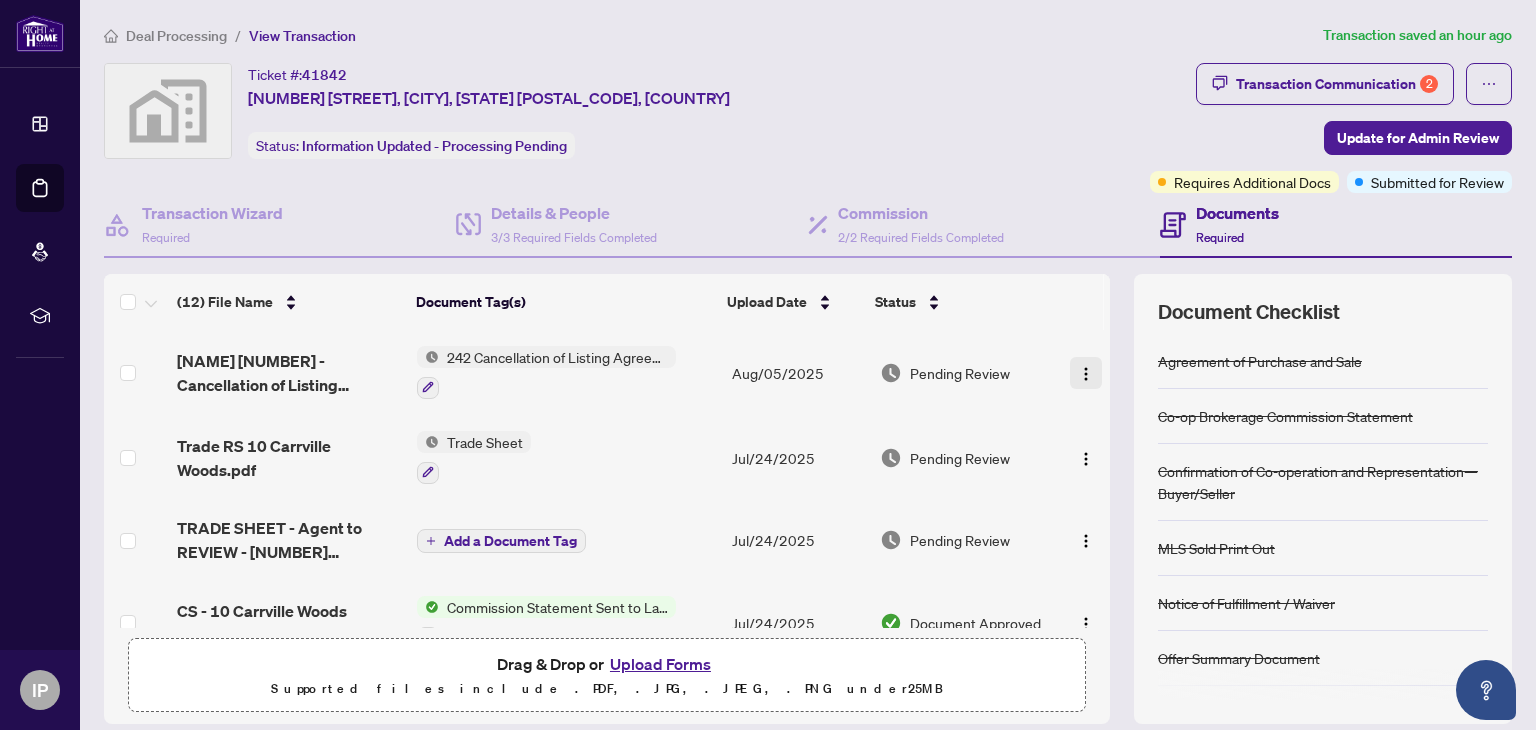 click at bounding box center [1086, 374] 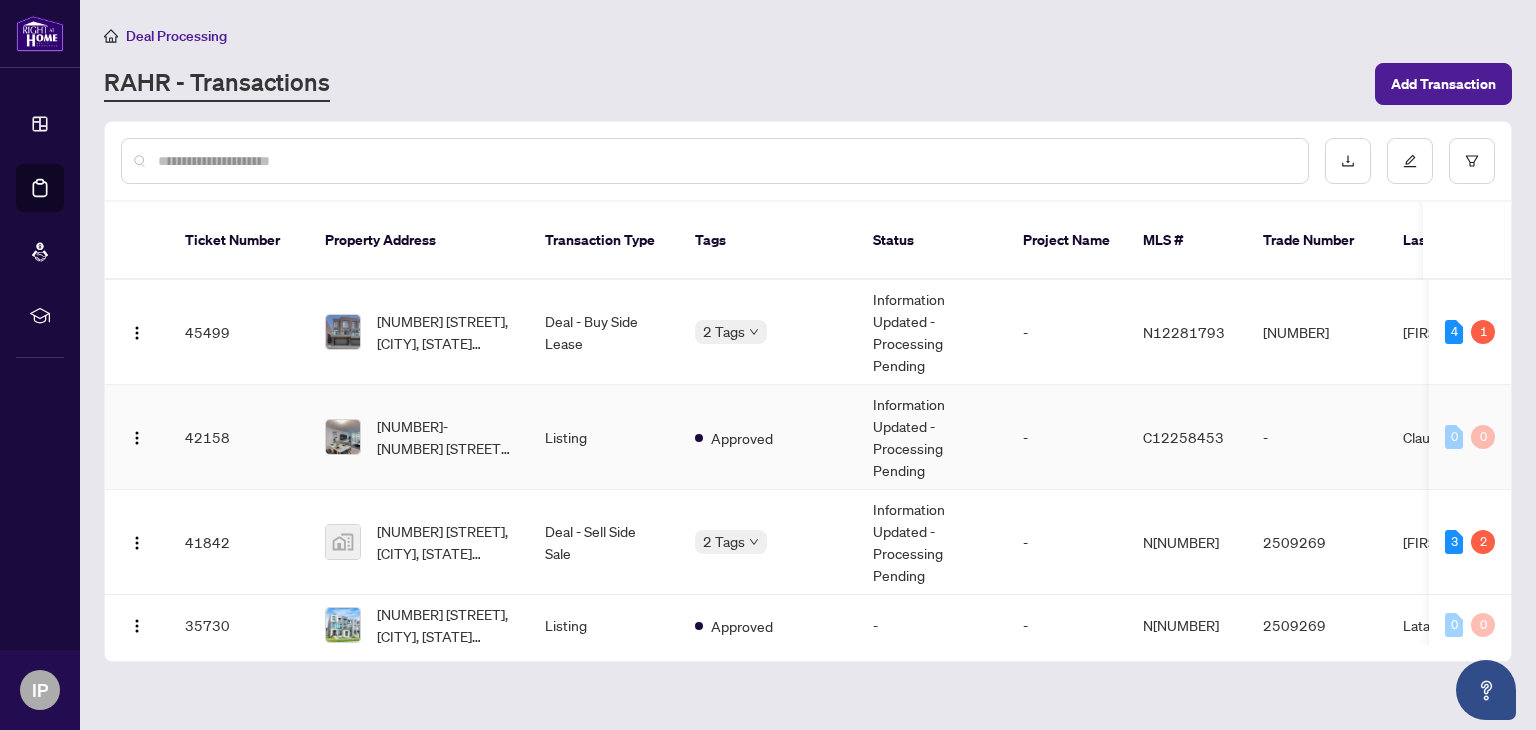 scroll, scrollTop: 100, scrollLeft: 0, axis: vertical 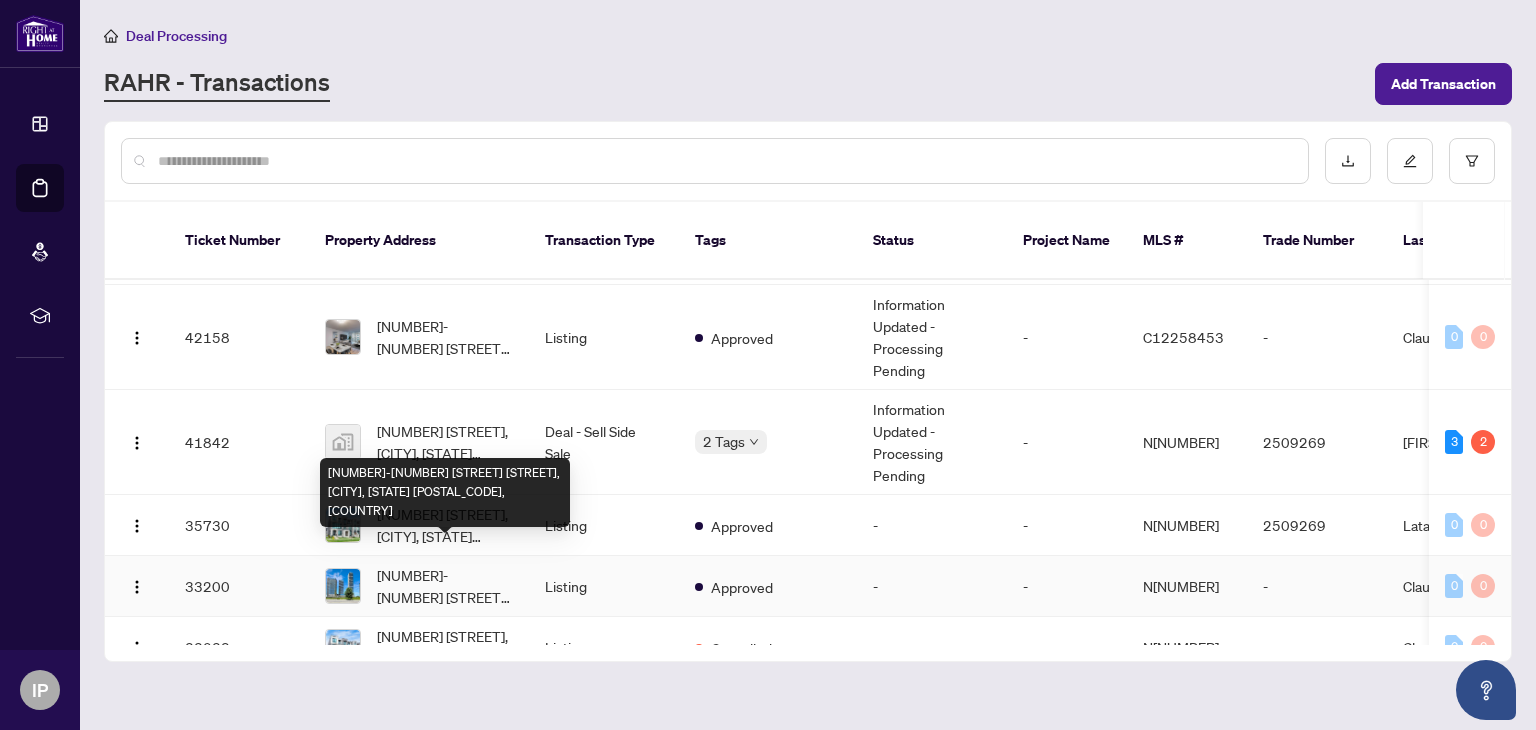 click on "[NUMBER]-[NUMBER] [STREET] [STREET], [CITY], [STATE] [POSTAL_CODE], [COUNTRY]" at bounding box center (445, 586) 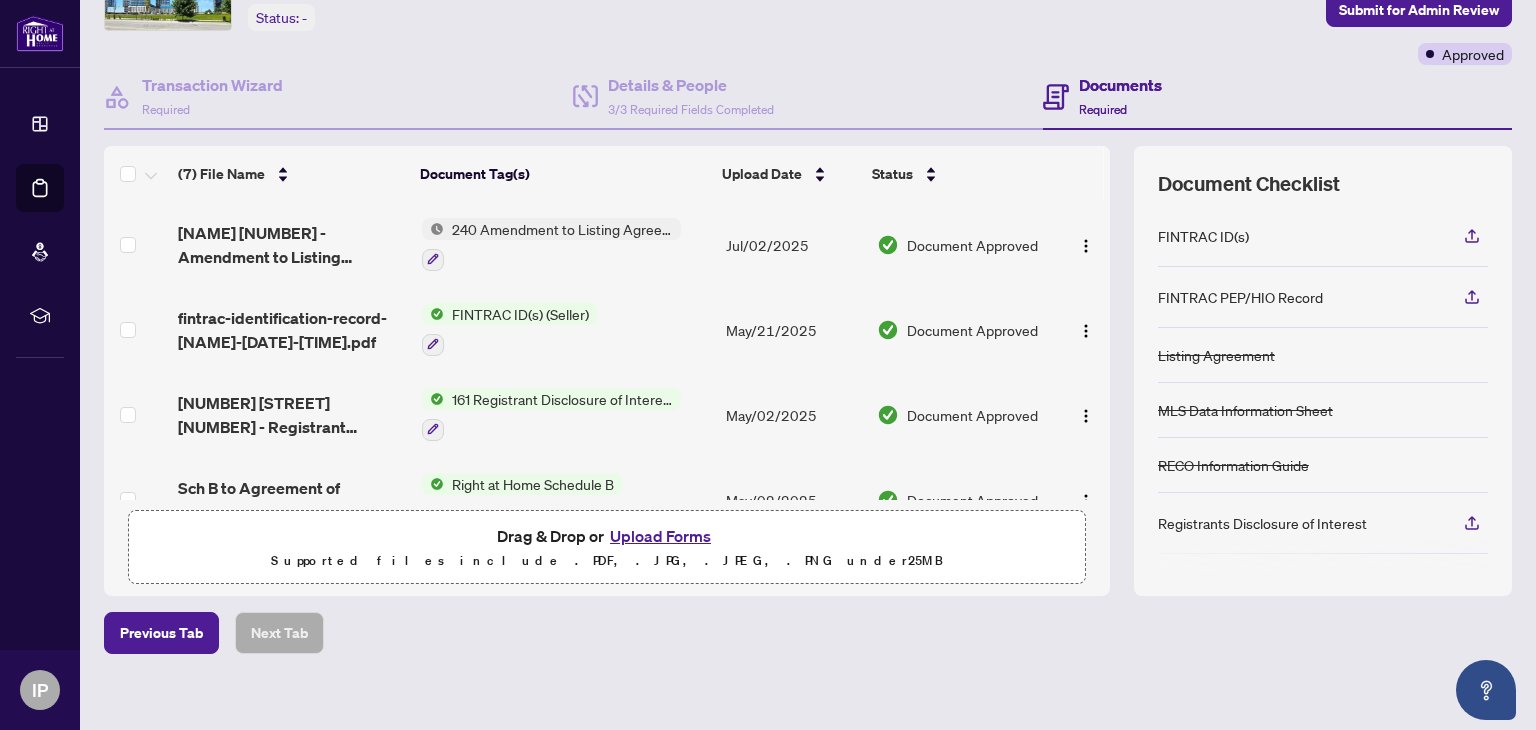scroll, scrollTop: 143, scrollLeft: 0, axis: vertical 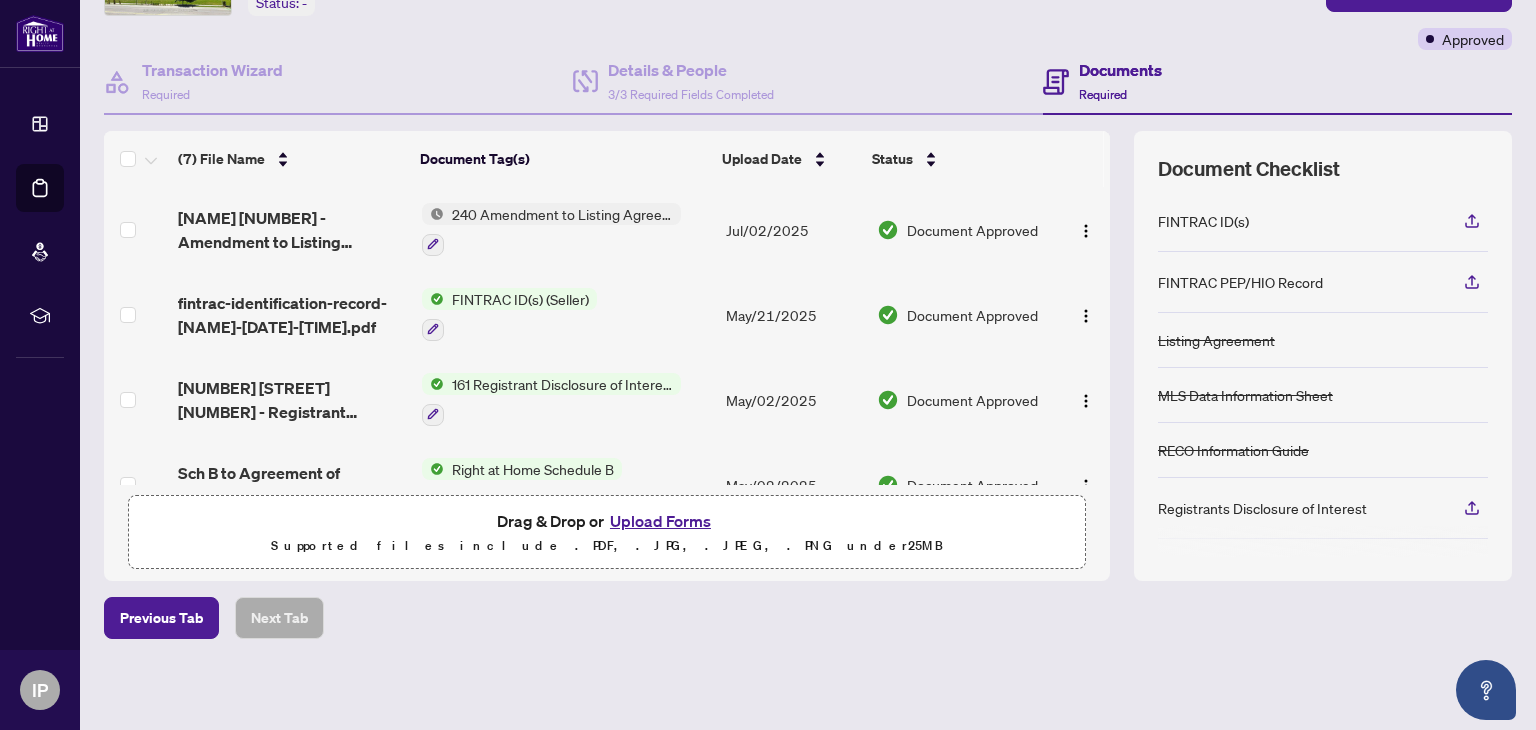 click on "Upload Forms" at bounding box center (660, 521) 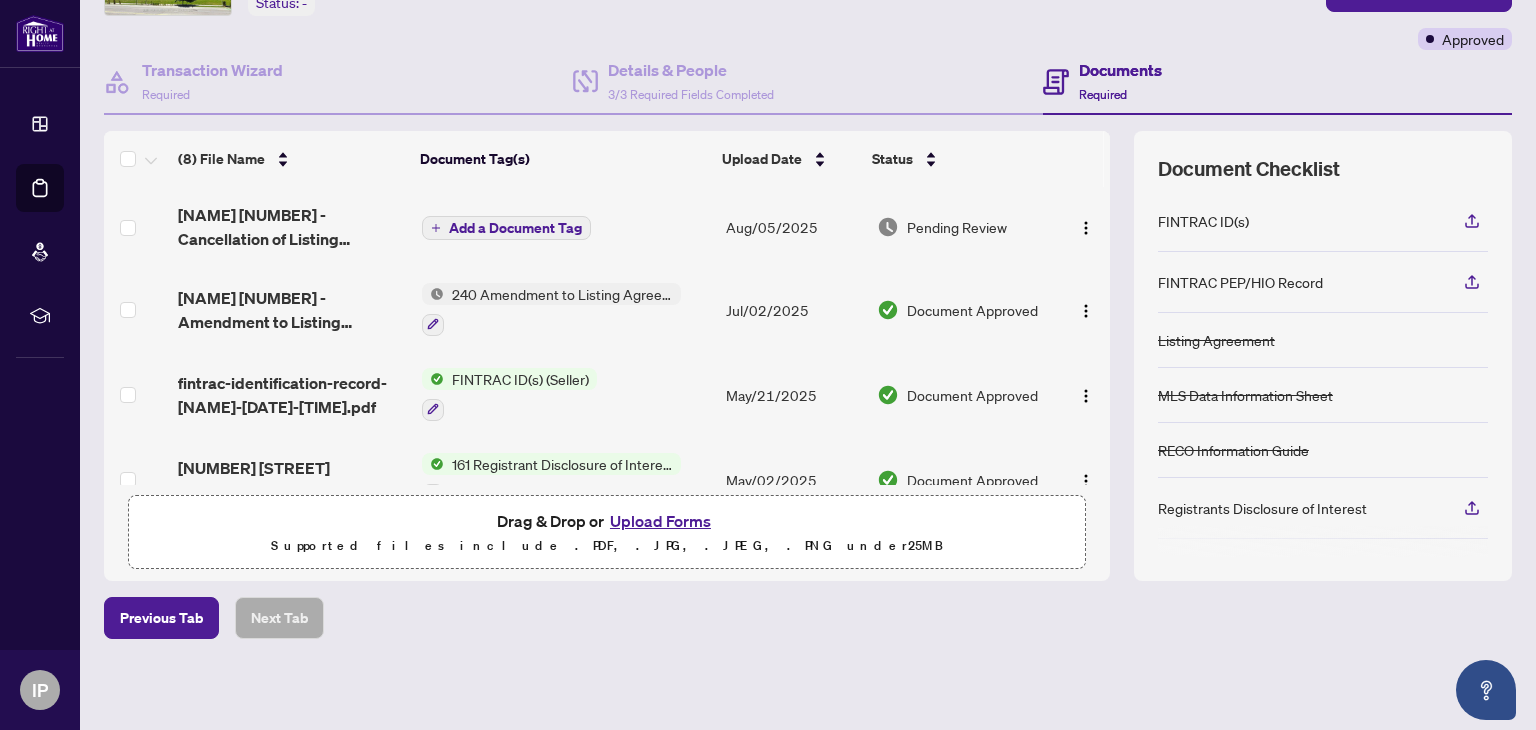 click on "Add a Document Tag" at bounding box center (515, 228) 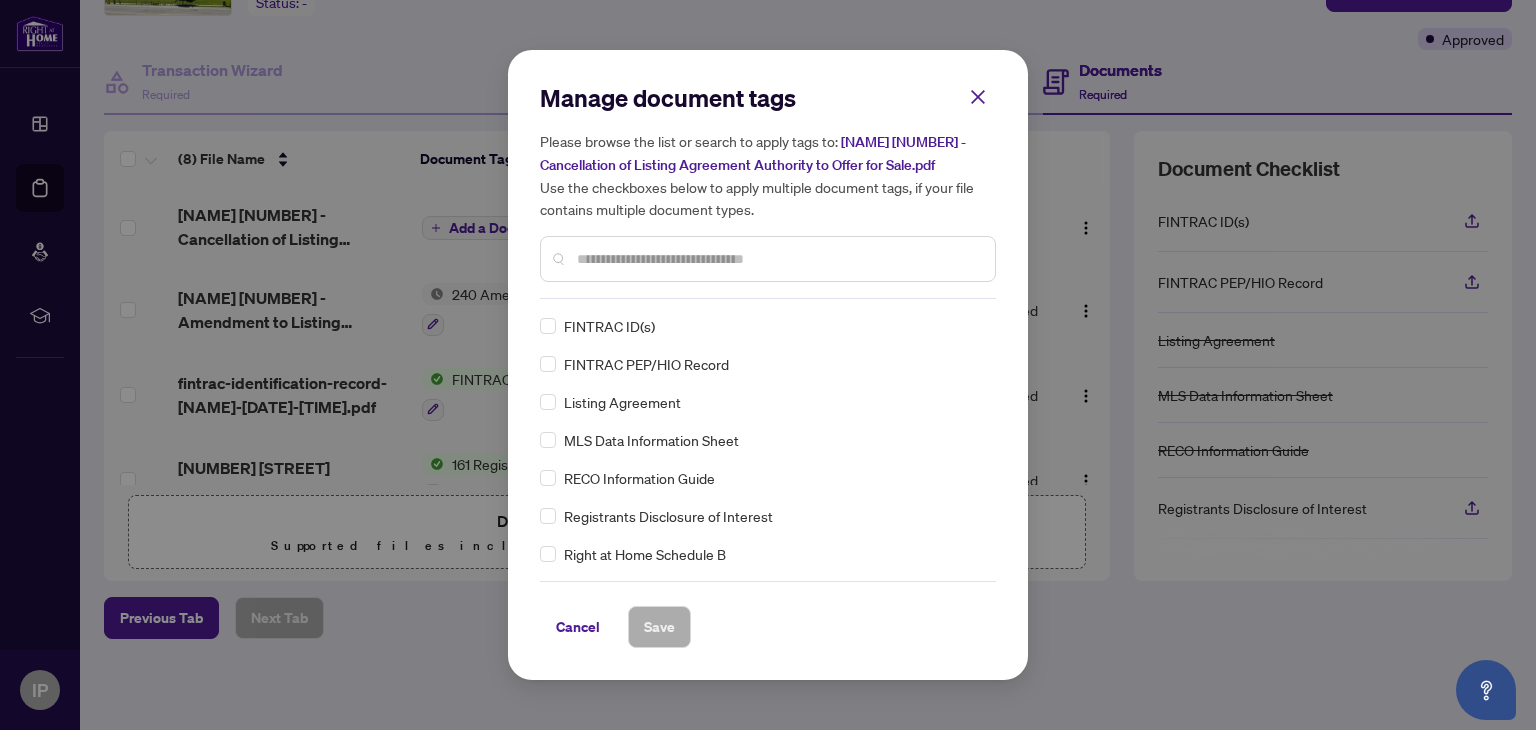 click at bounding box center (778, 259) 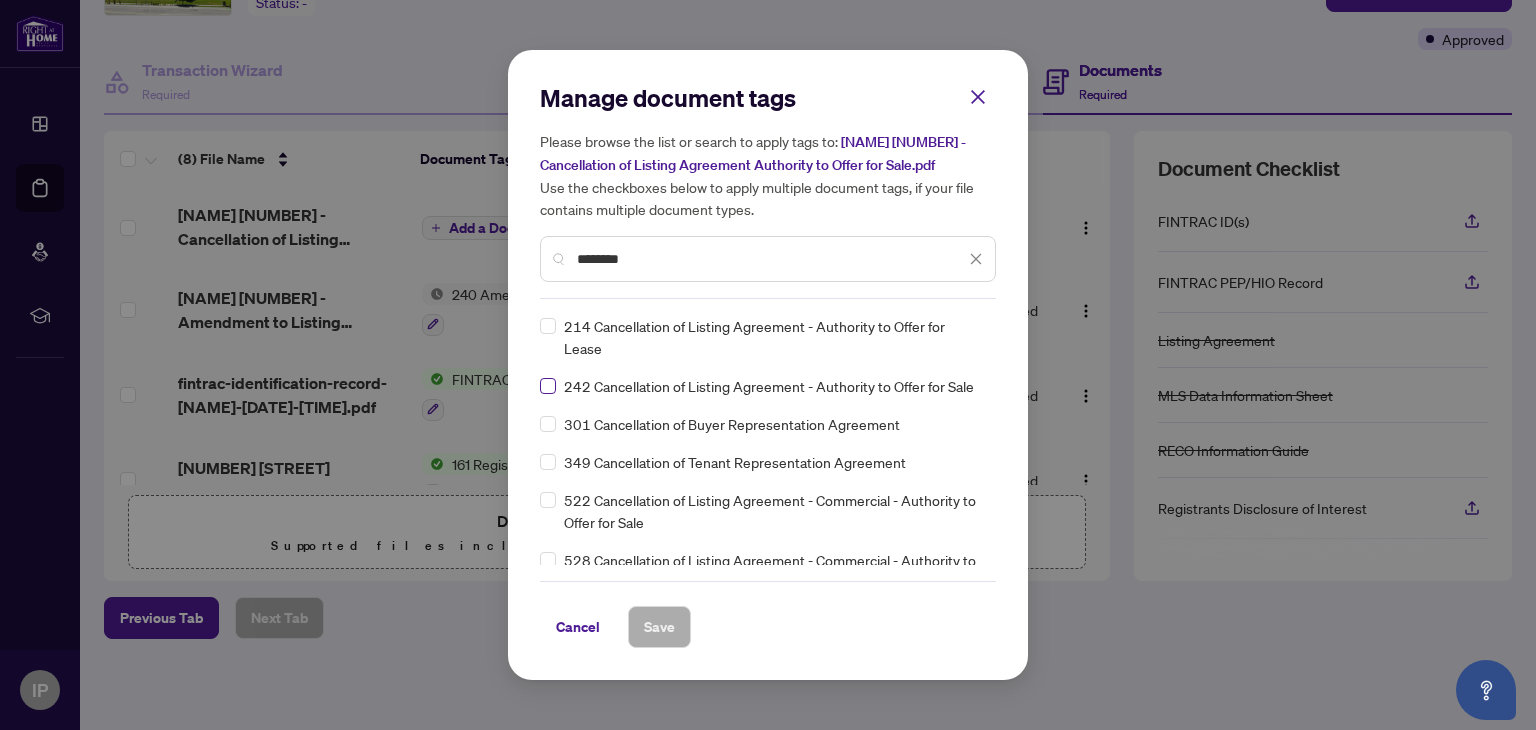 type on "********" 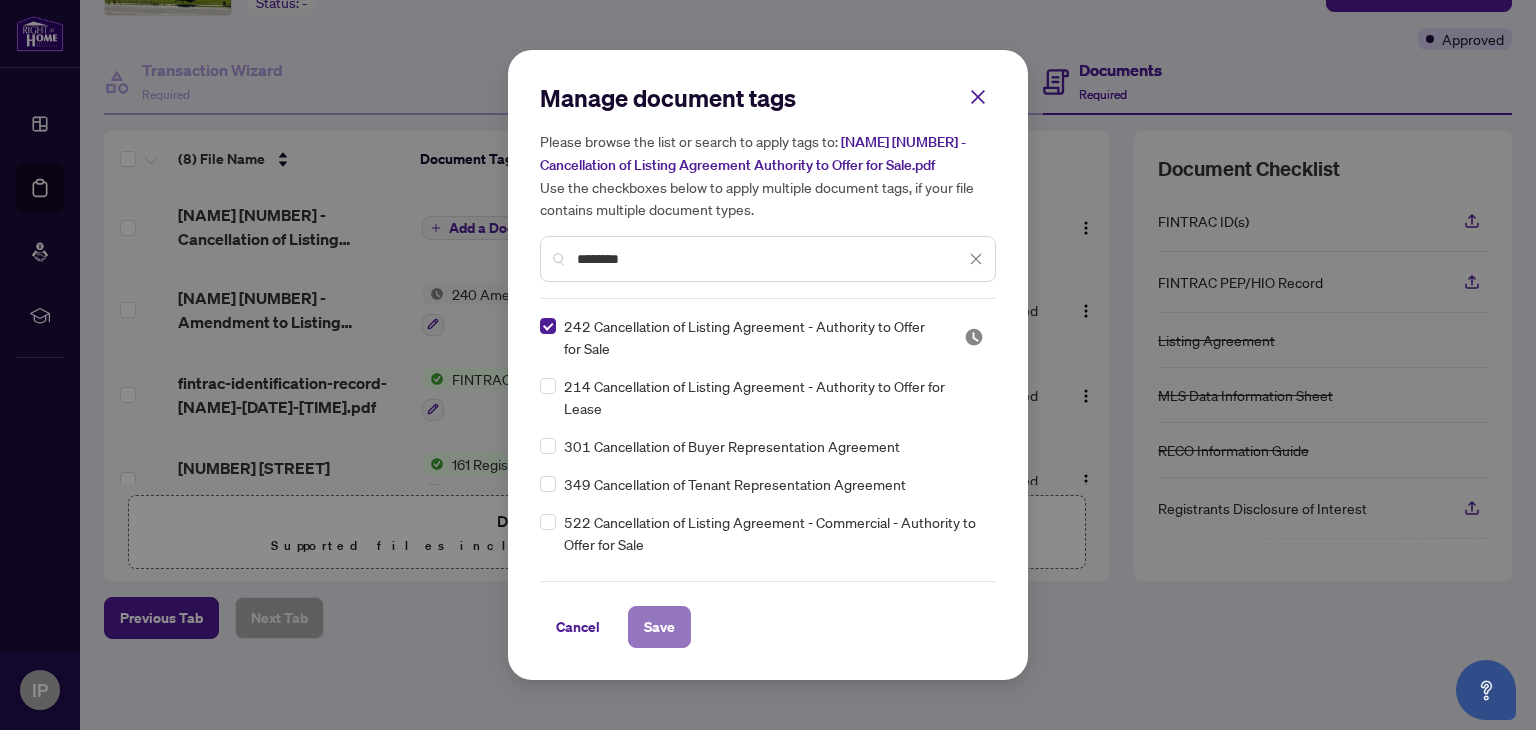 click on "Save" at bounding box center (659, 627) 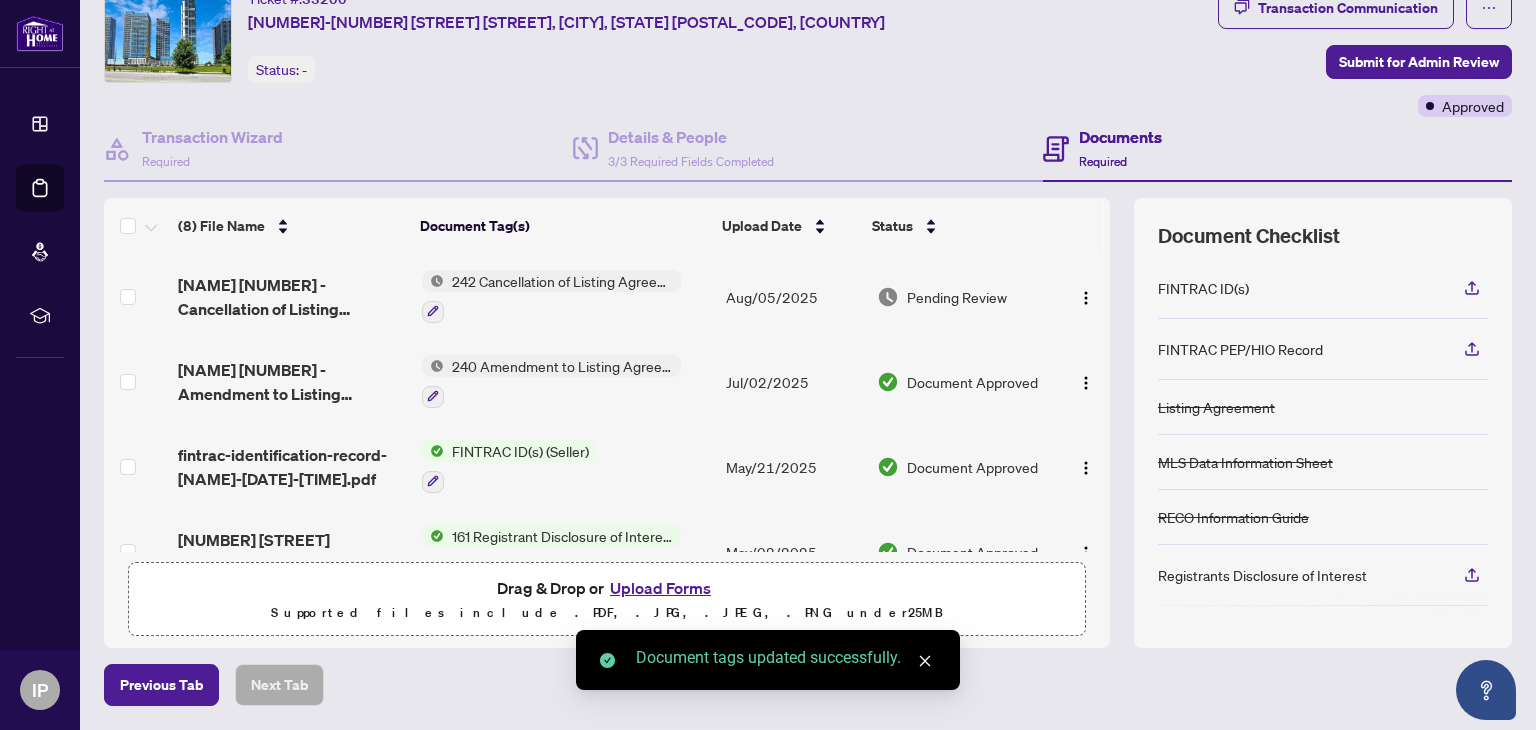 scroll, scrollTop: 0, scrollLeft: 0, axis: both 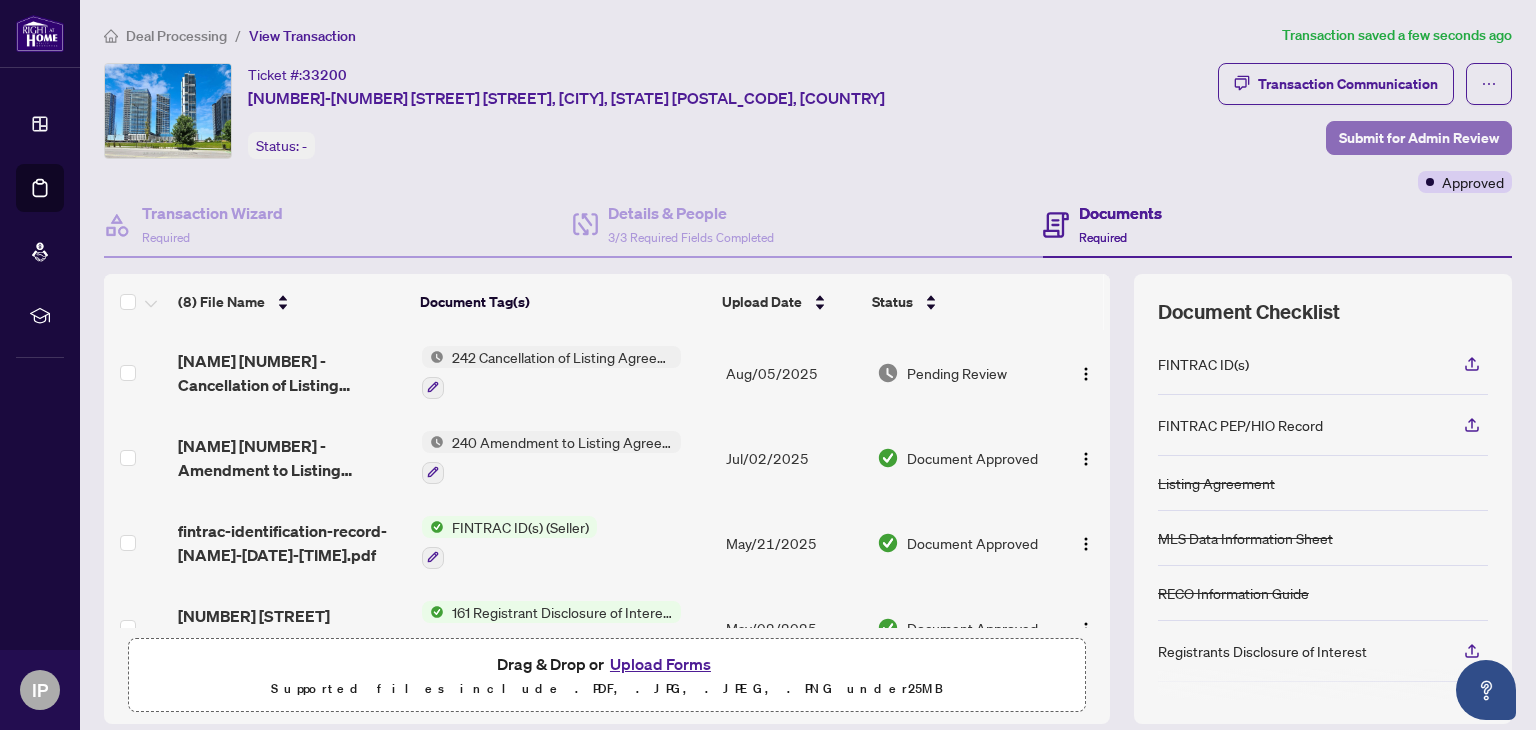 click on "Submit for Admin Review" at bounding box center [1419, 138] 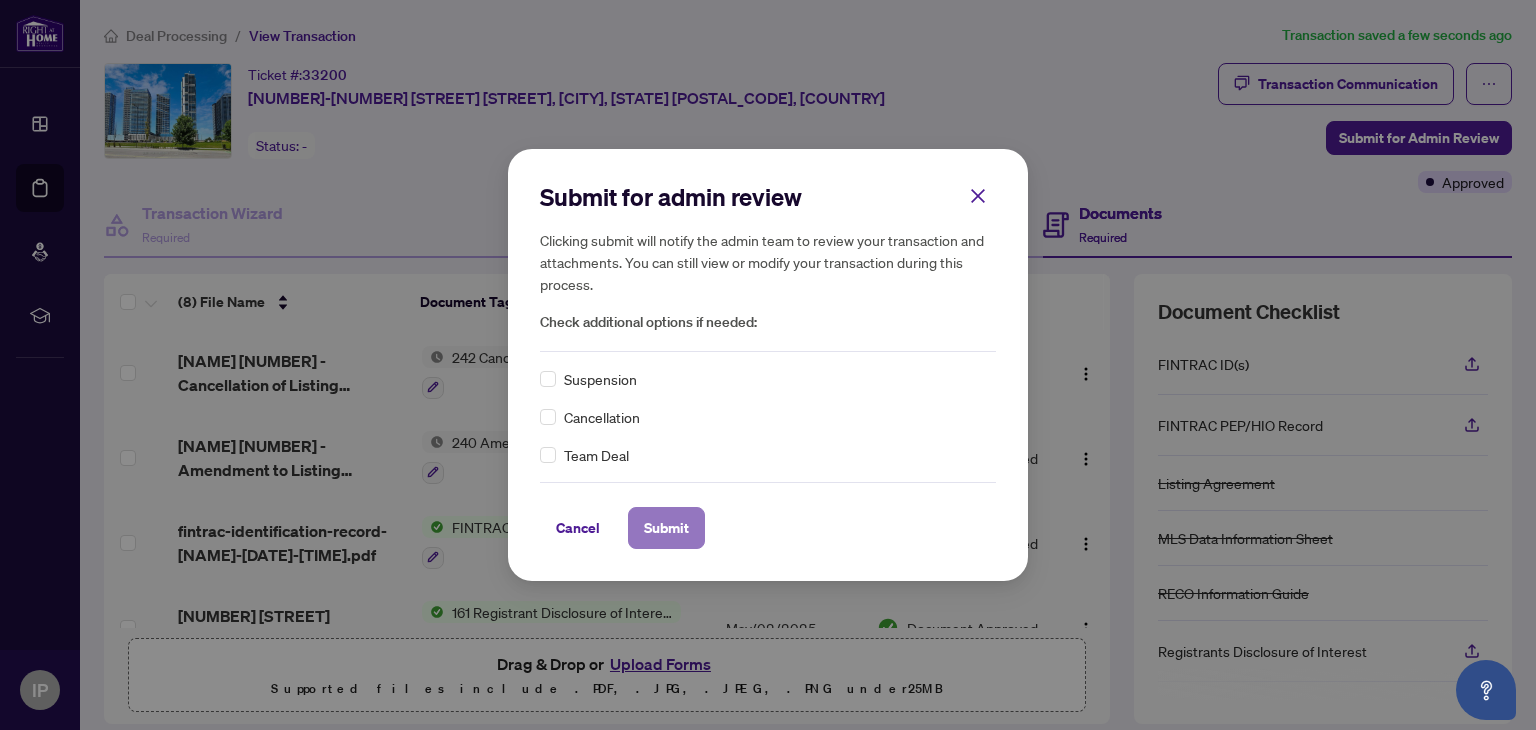 click on "Submit" at bounding box center [666, 528] 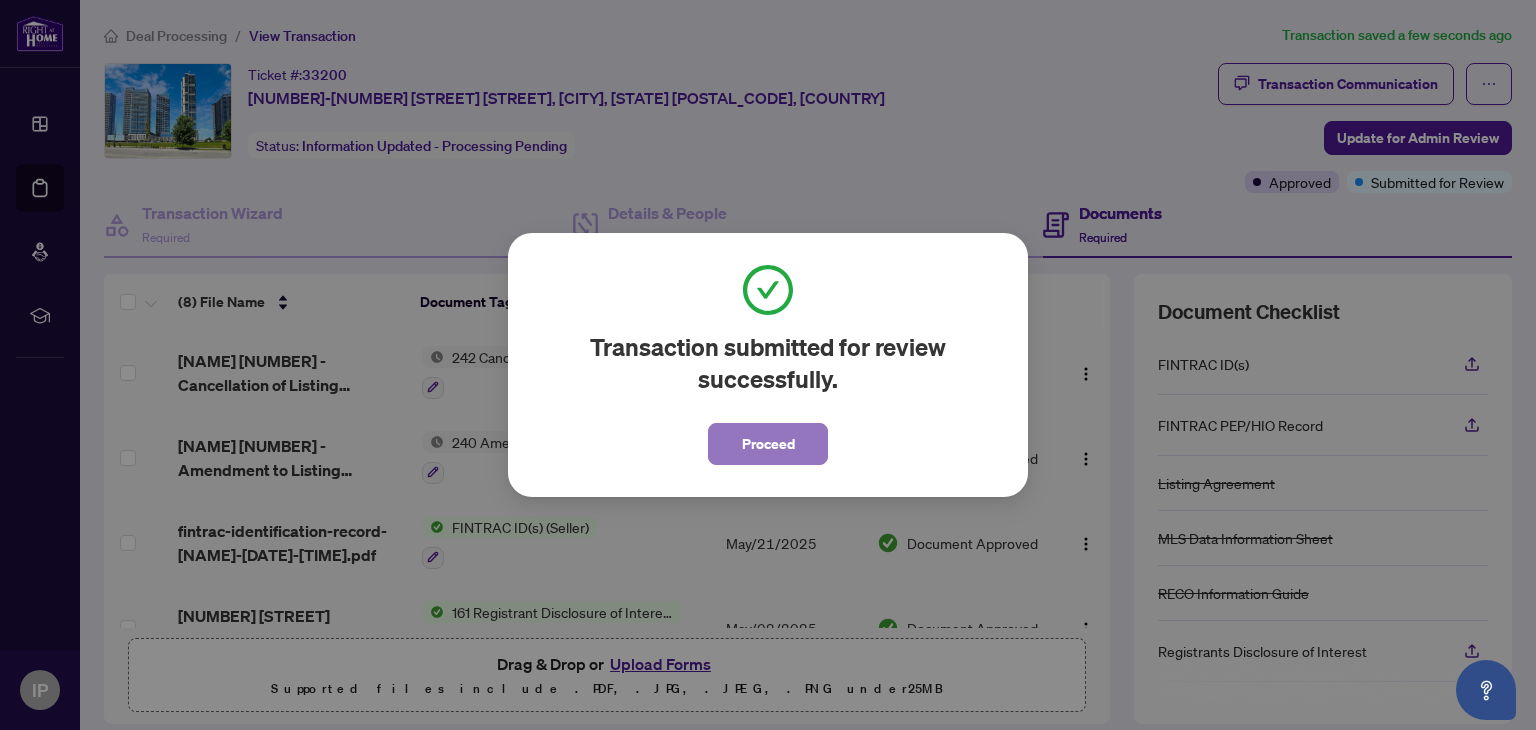 click on "Proceed" at bounding box center (768, 444) 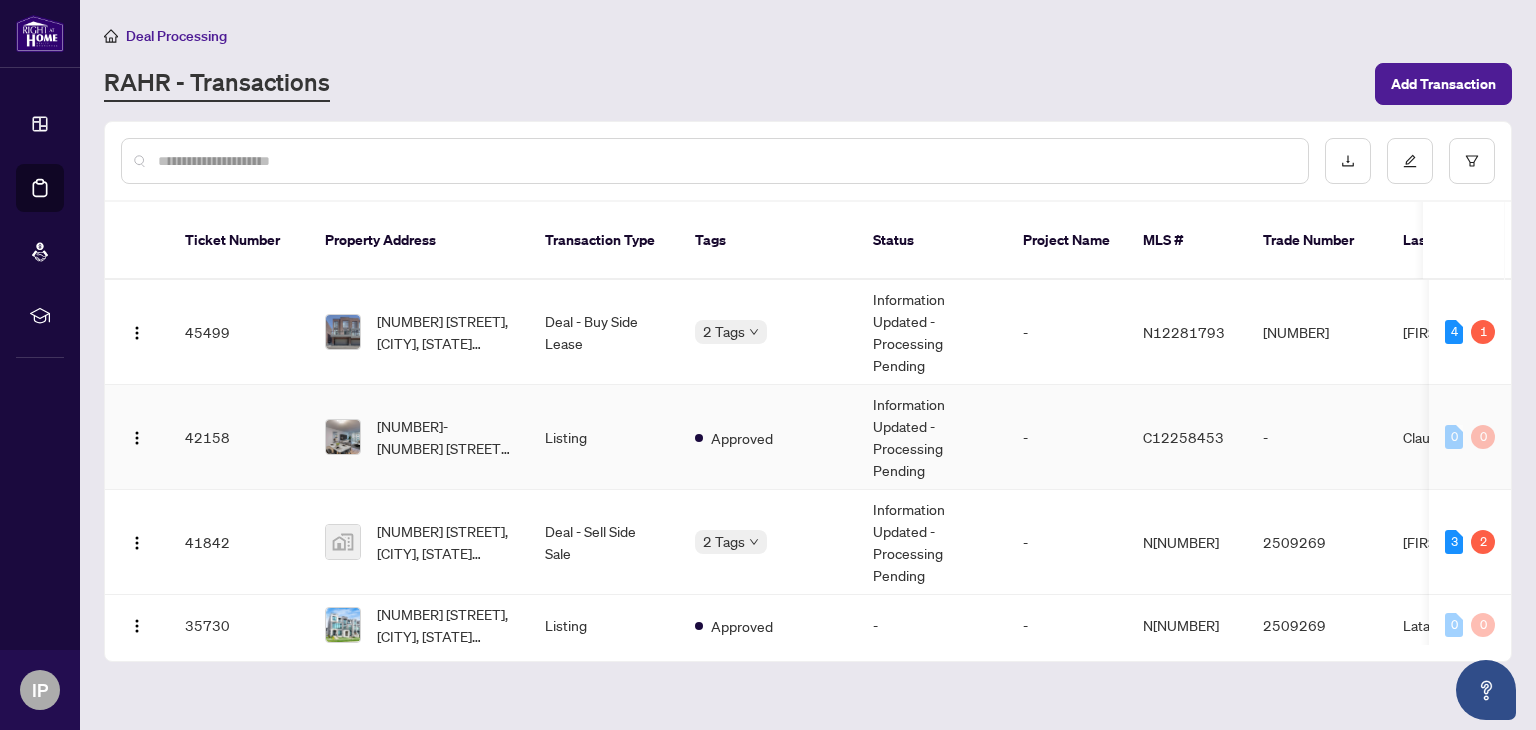 scroll, scrollTop: 100, scrollLeft: 0, axis: vertical 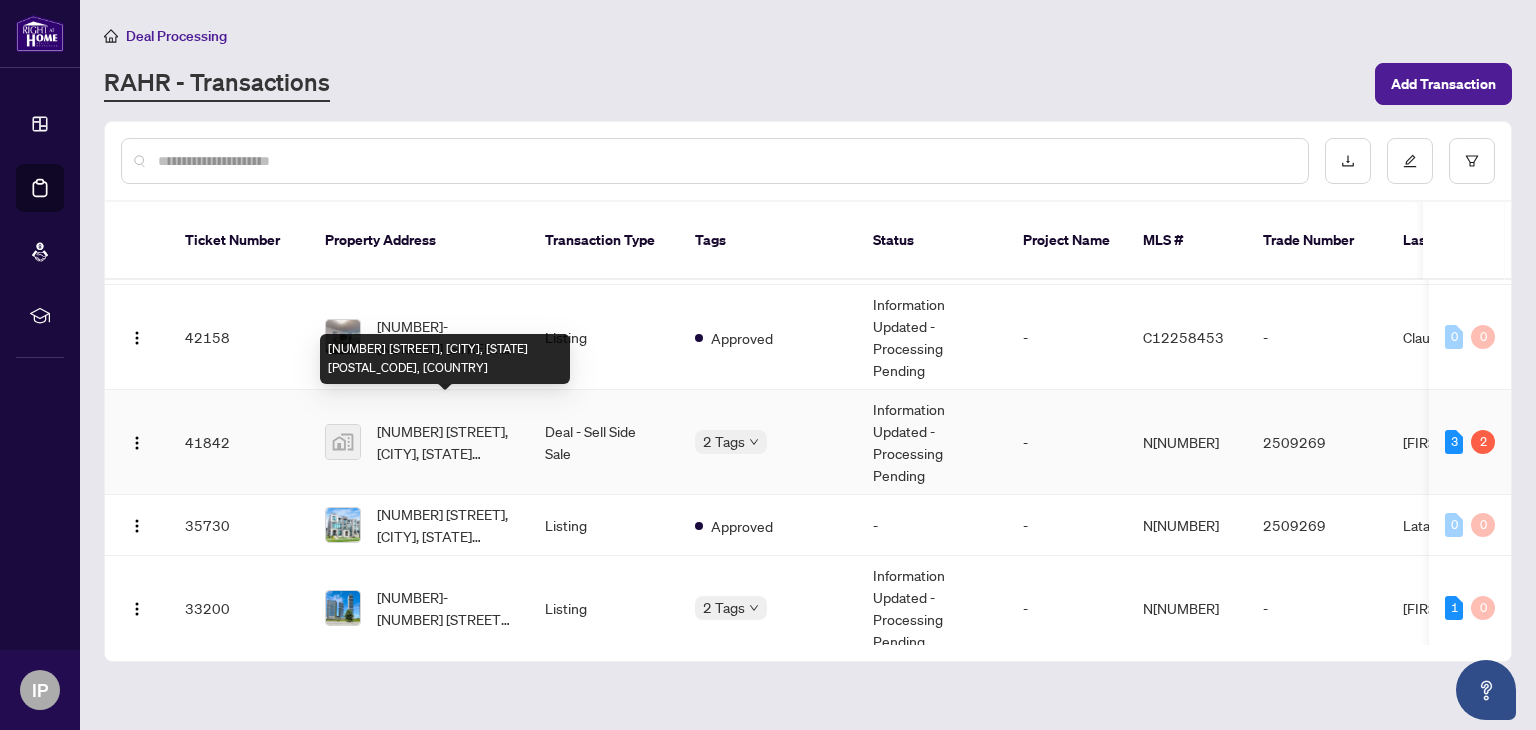 click on "[NUMBER] [STREET], [CITY], [STATE] [POSTAL_CODE], [COUNTRY]" at bounding box center (445, 442) 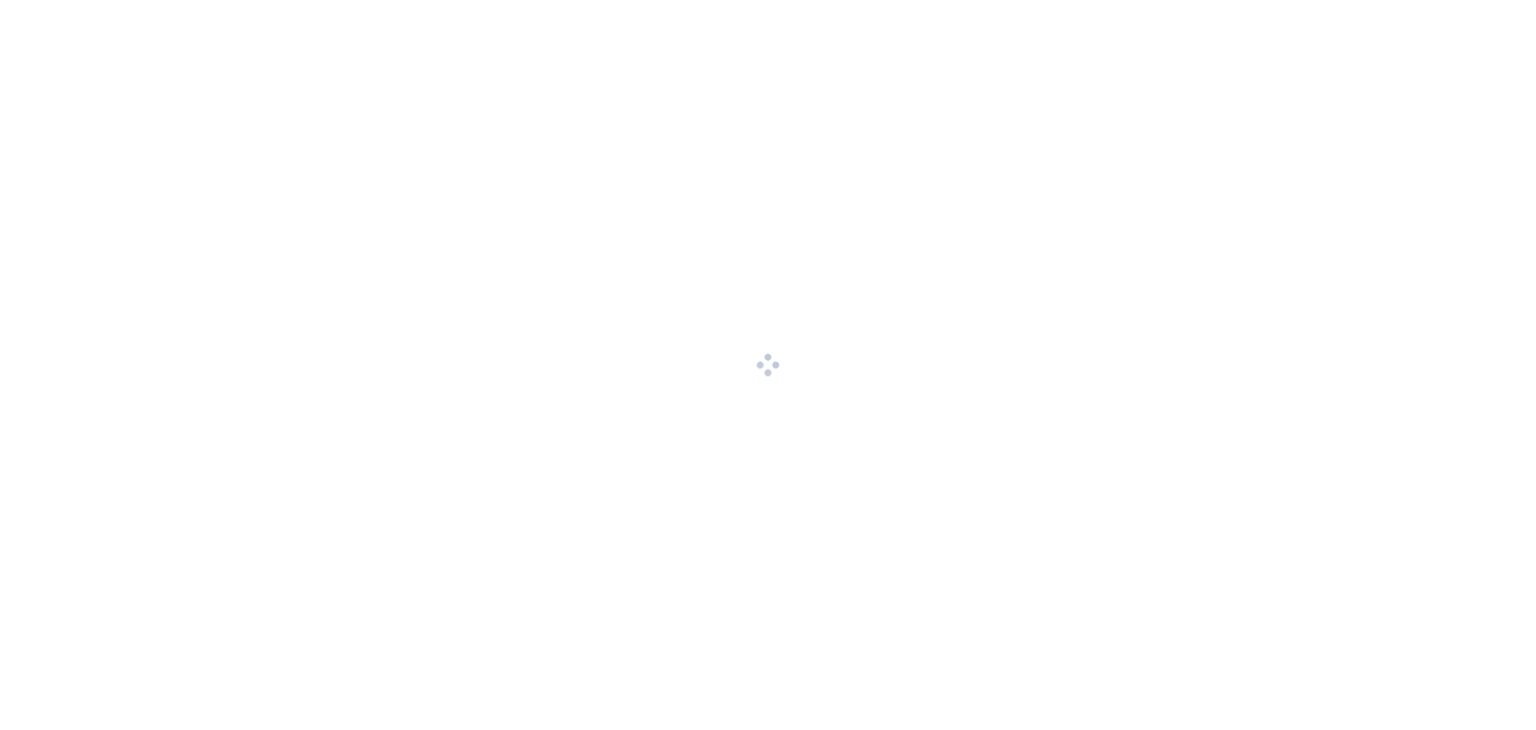 scroll, scrollTop: 0, scrollLeft: 0, axis: both 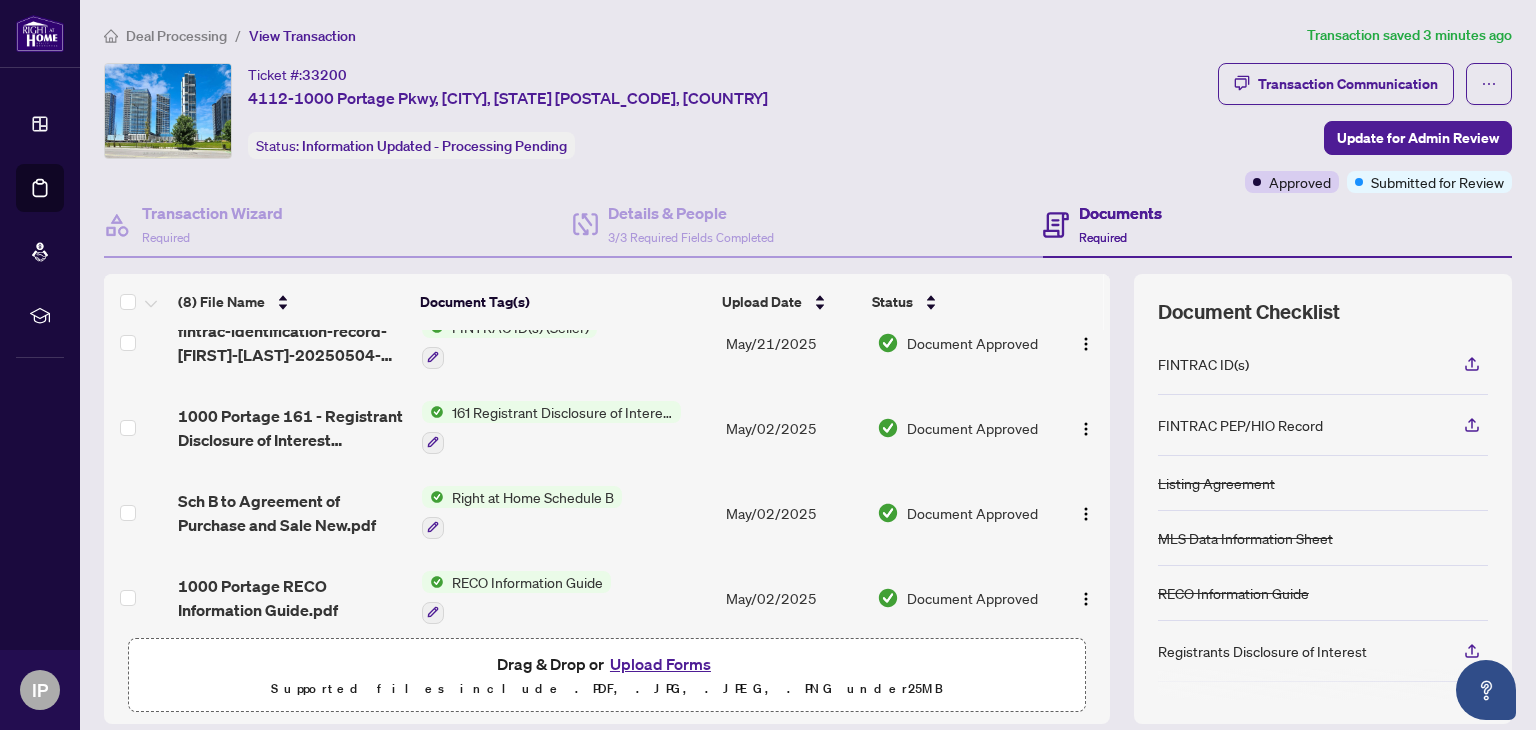click on "161 Registrant Disclosure of Interest - Disposition ofProperty" at bounding box center (562, 412) 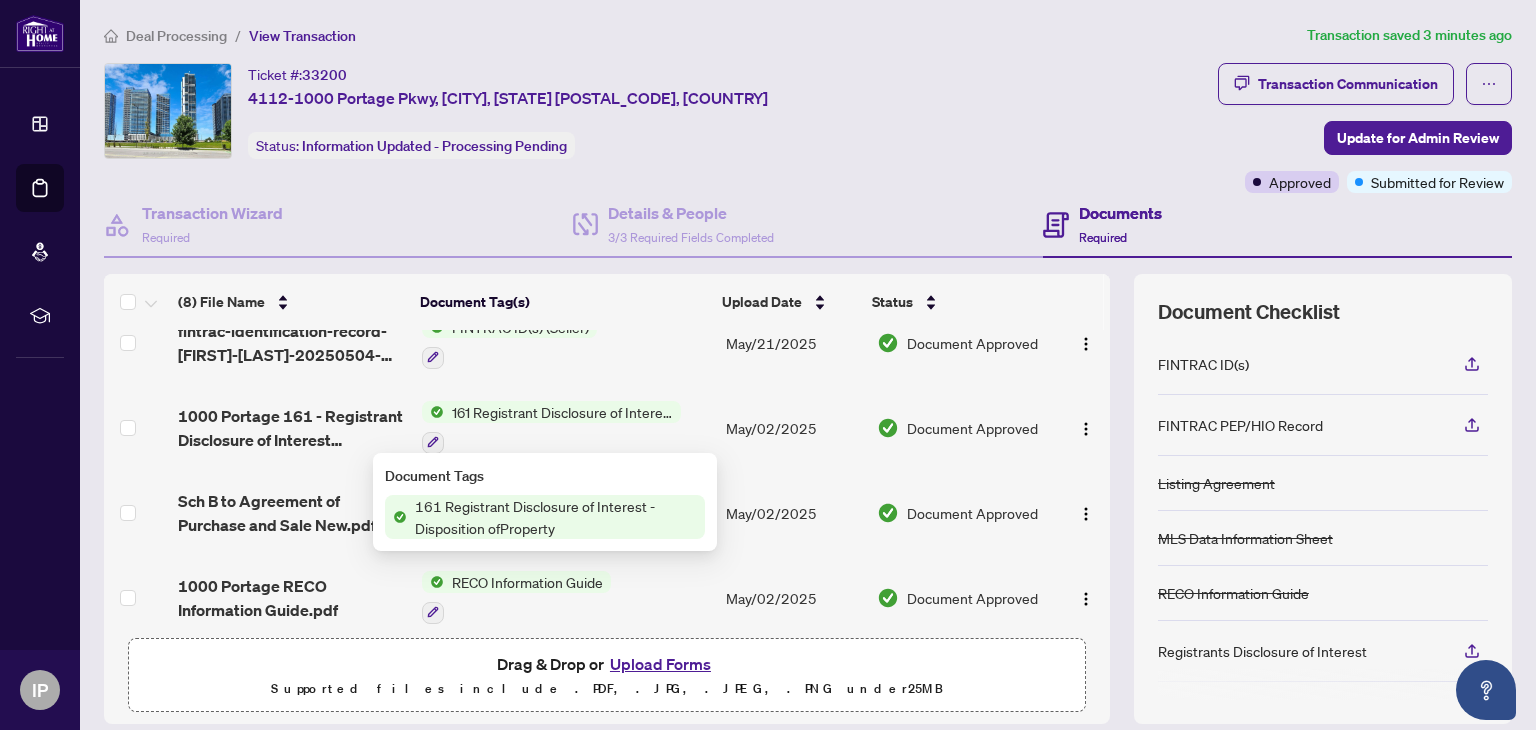 click on "161 Registrant Disclosure of Interest - Disposition ofProperty" at bounding box center (562, 412) 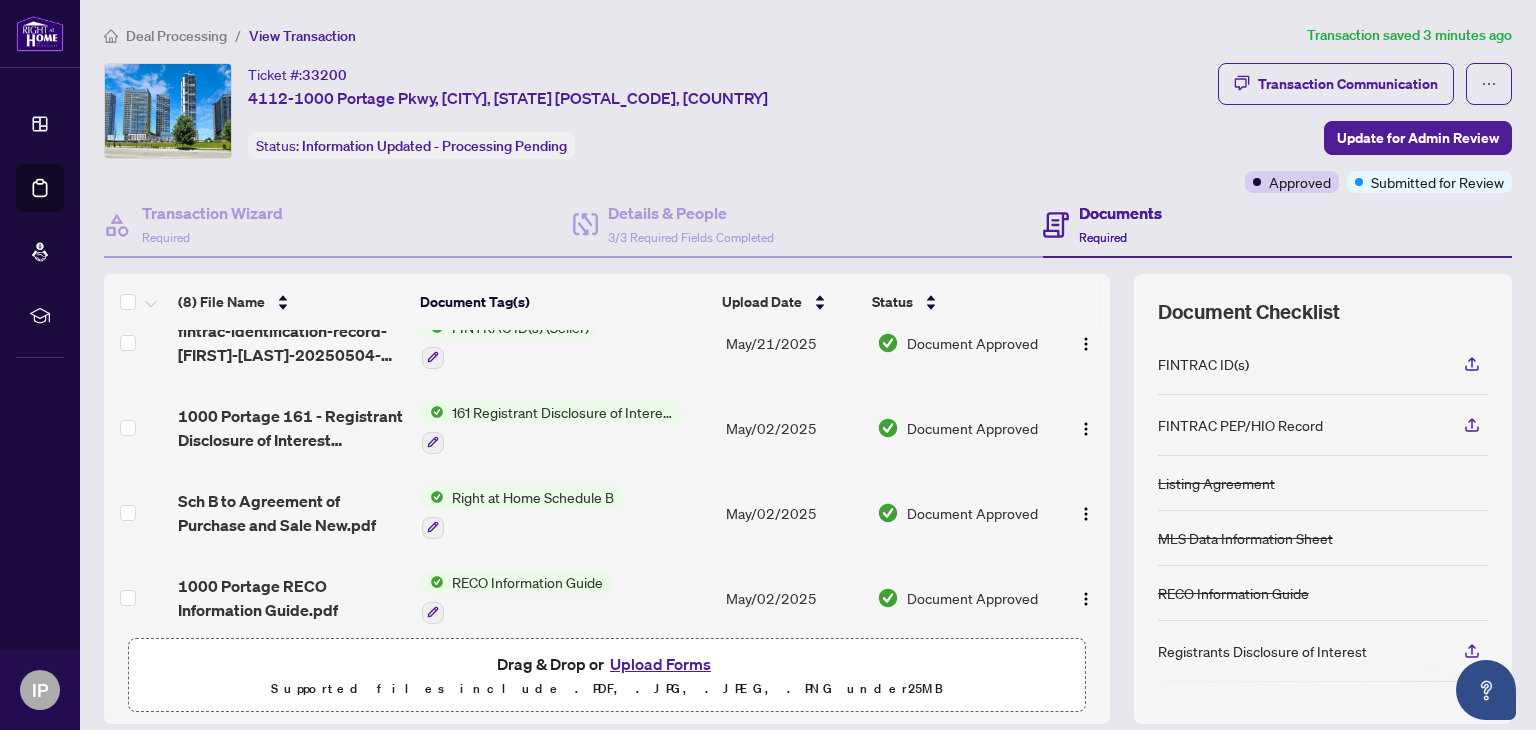 scroll, scrollTop: 0, scrollLeft: 0, axis: both 